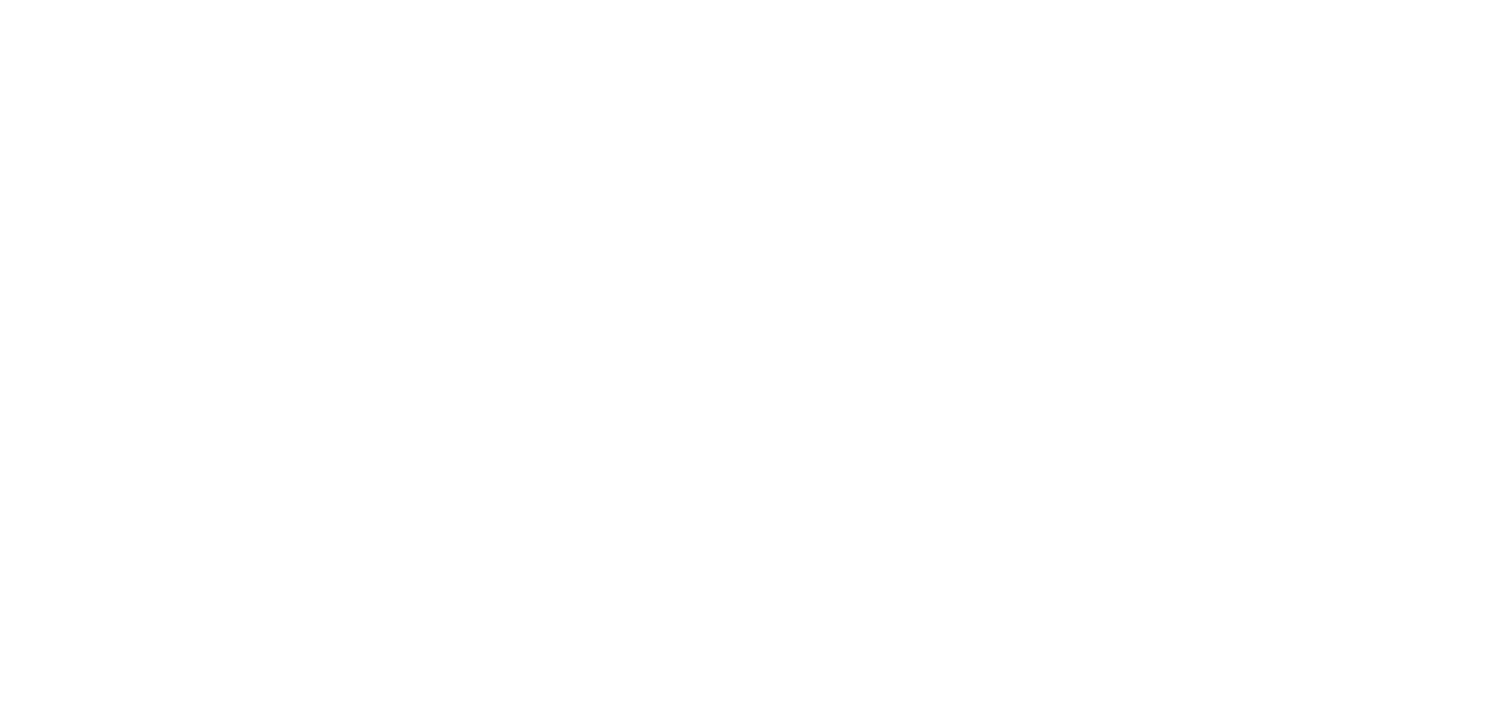 scroll, scrollTop: 0, scrollLeft: 0, axis: both 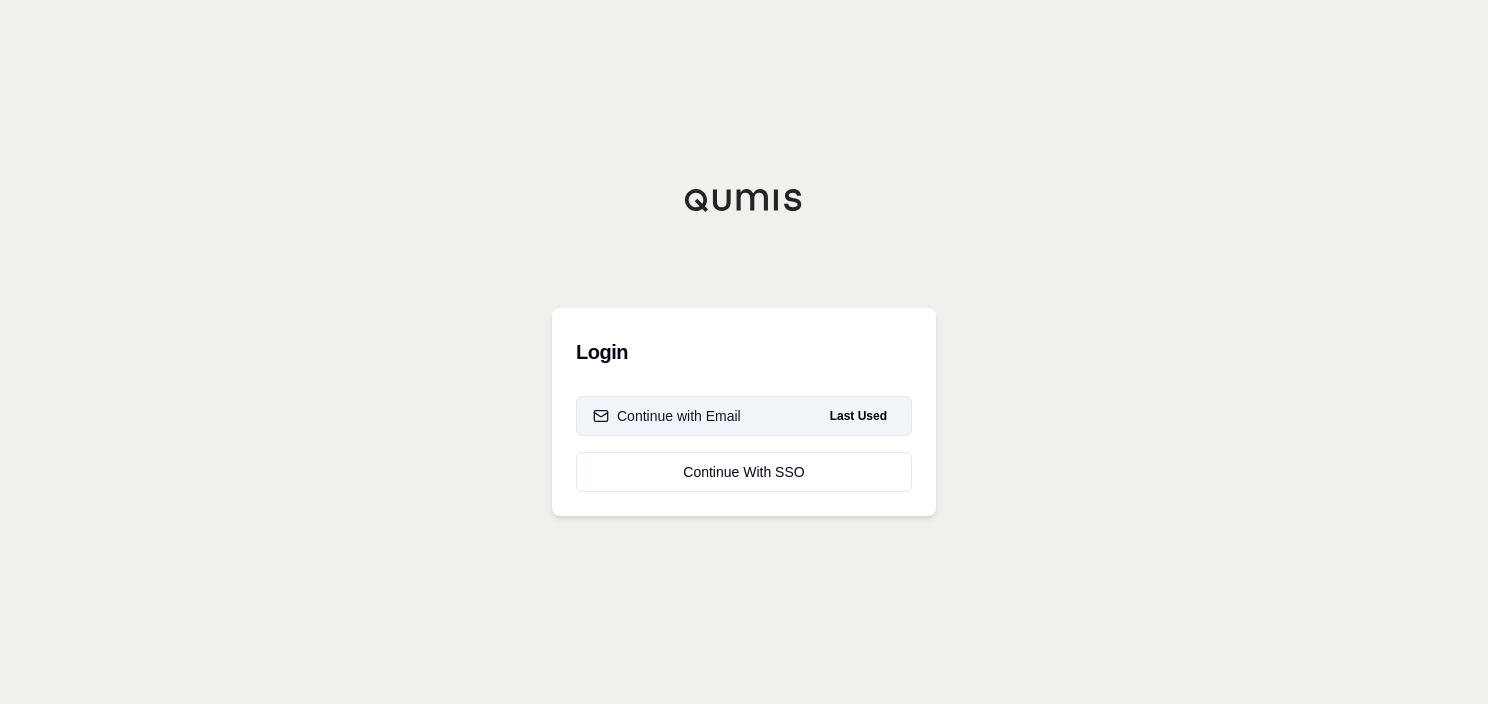 click on "Continue with Email" at bounding box center (667, 416) 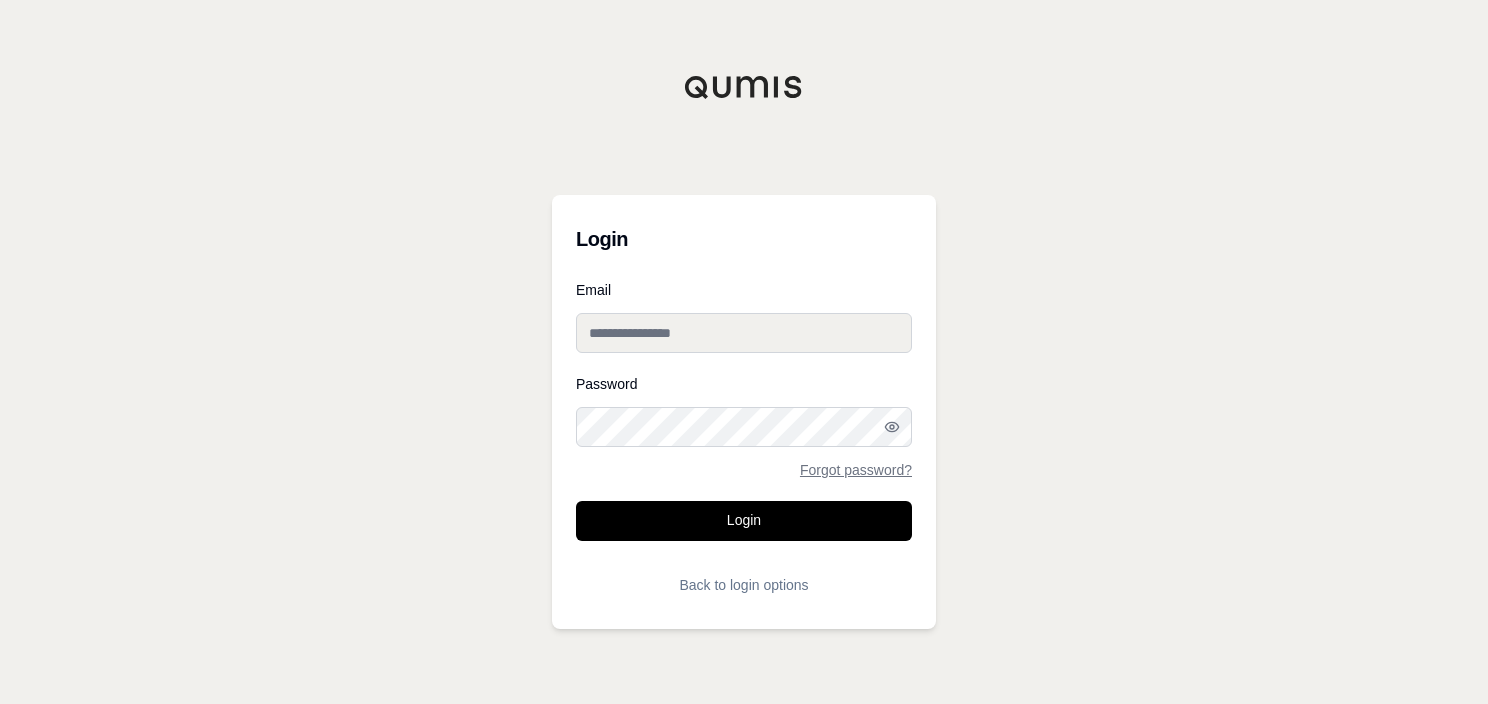 type on "**********" 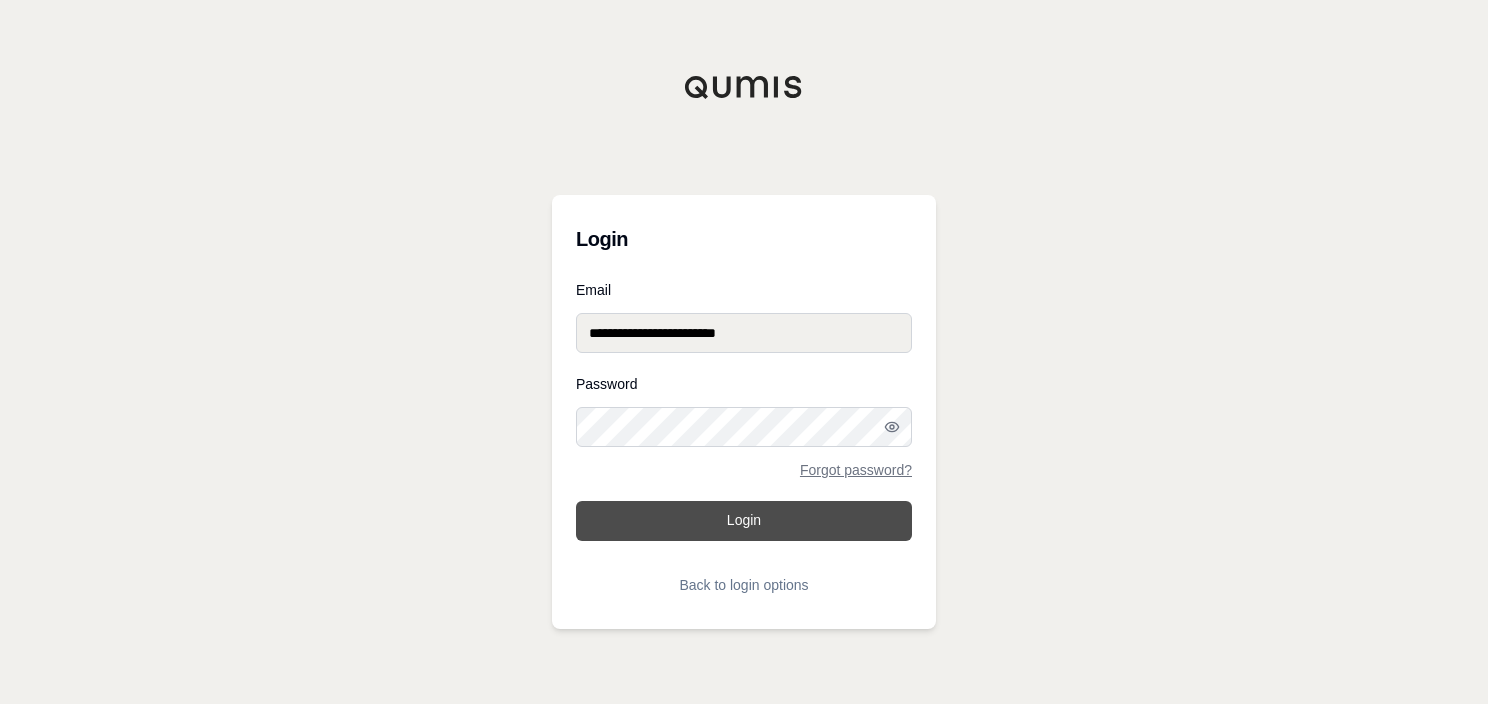click on "Login" at bounding box center (744, 521) 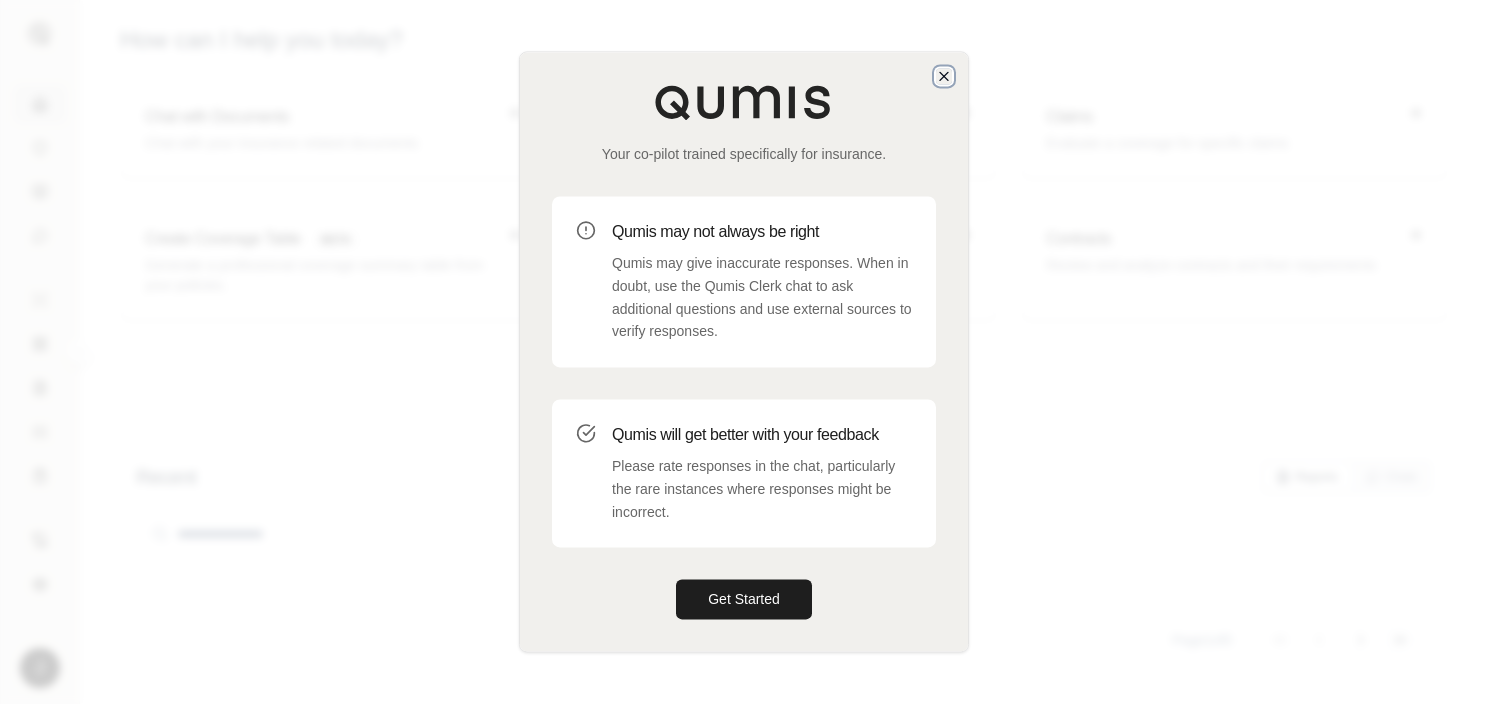 click 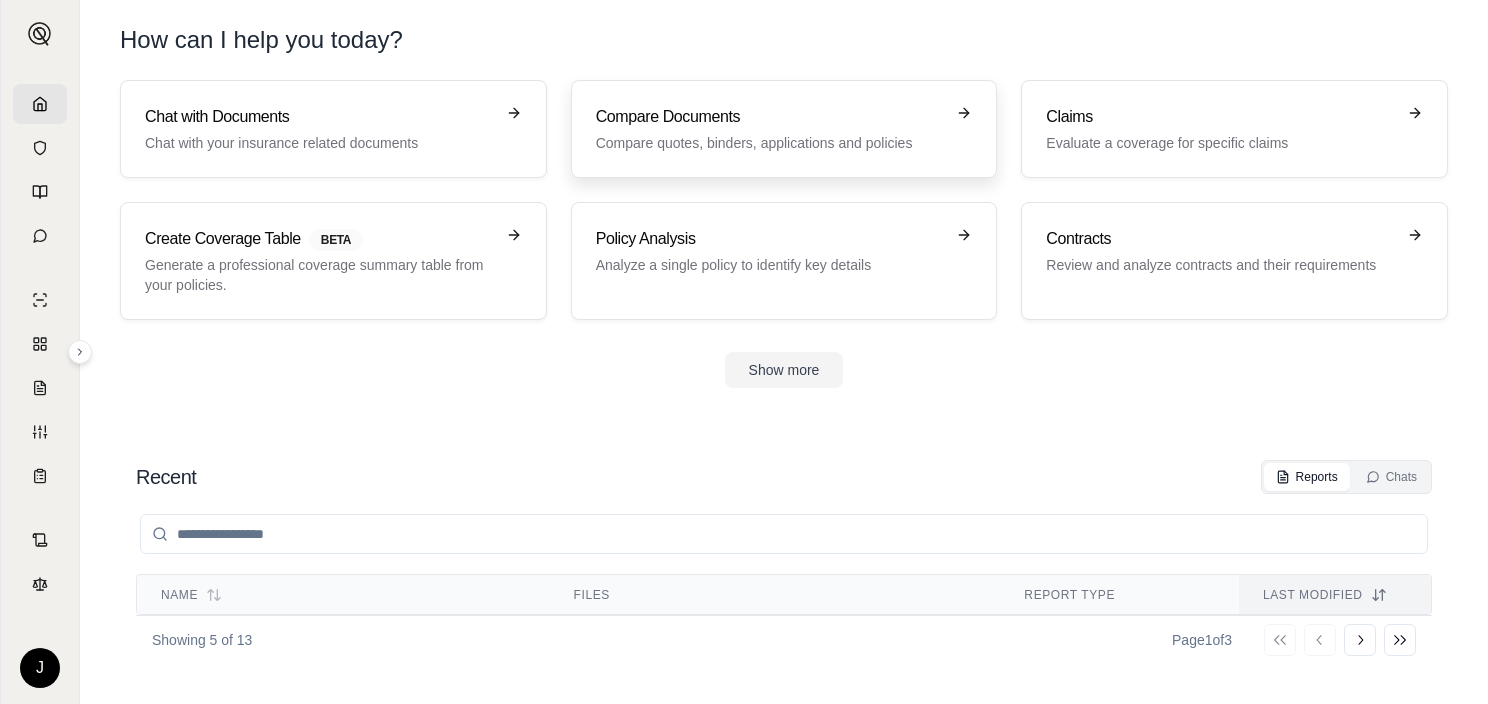 click on "Compare quotes, binders, applications and policies" at bounding box center [770, 143] 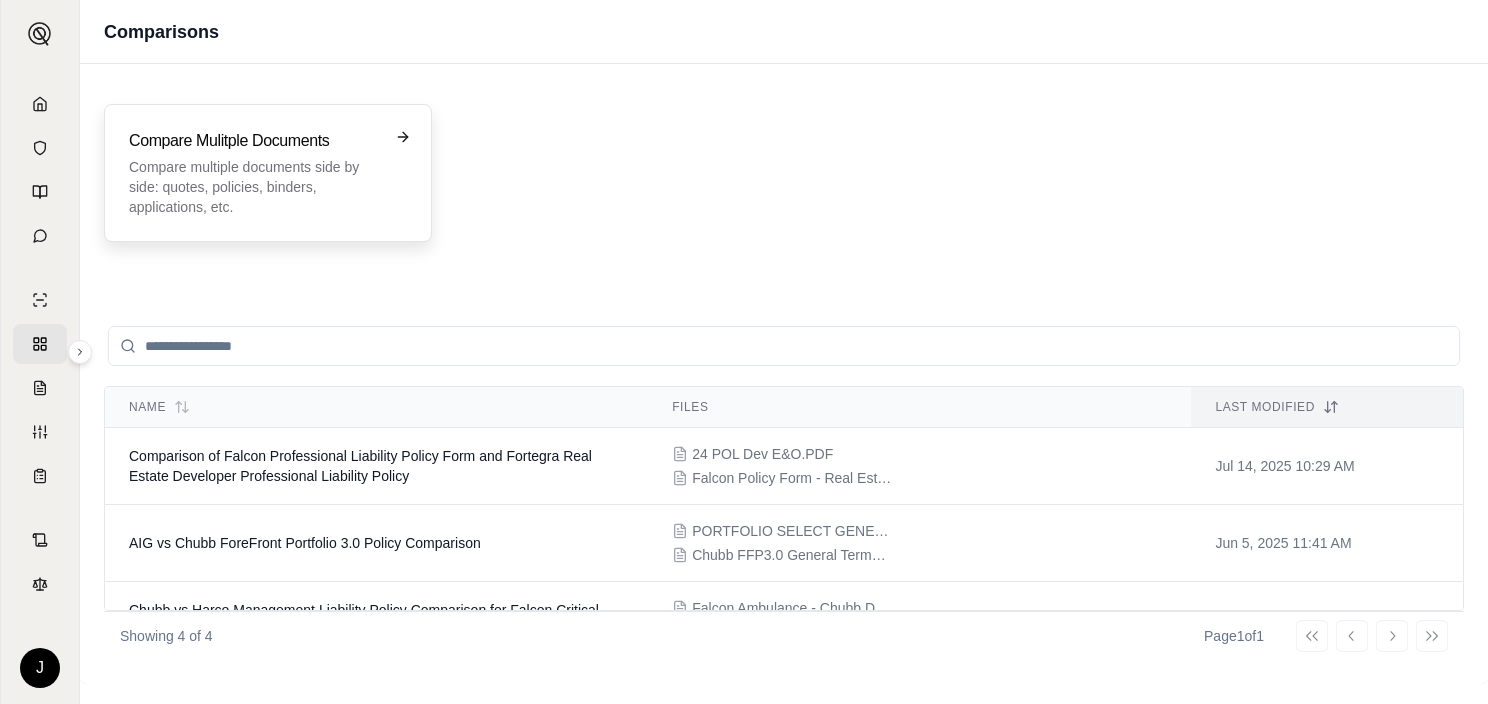 click on "Compare multiple documents side by side: quotes, policies, binders, applications, etc." at bounding box center [254, 187] 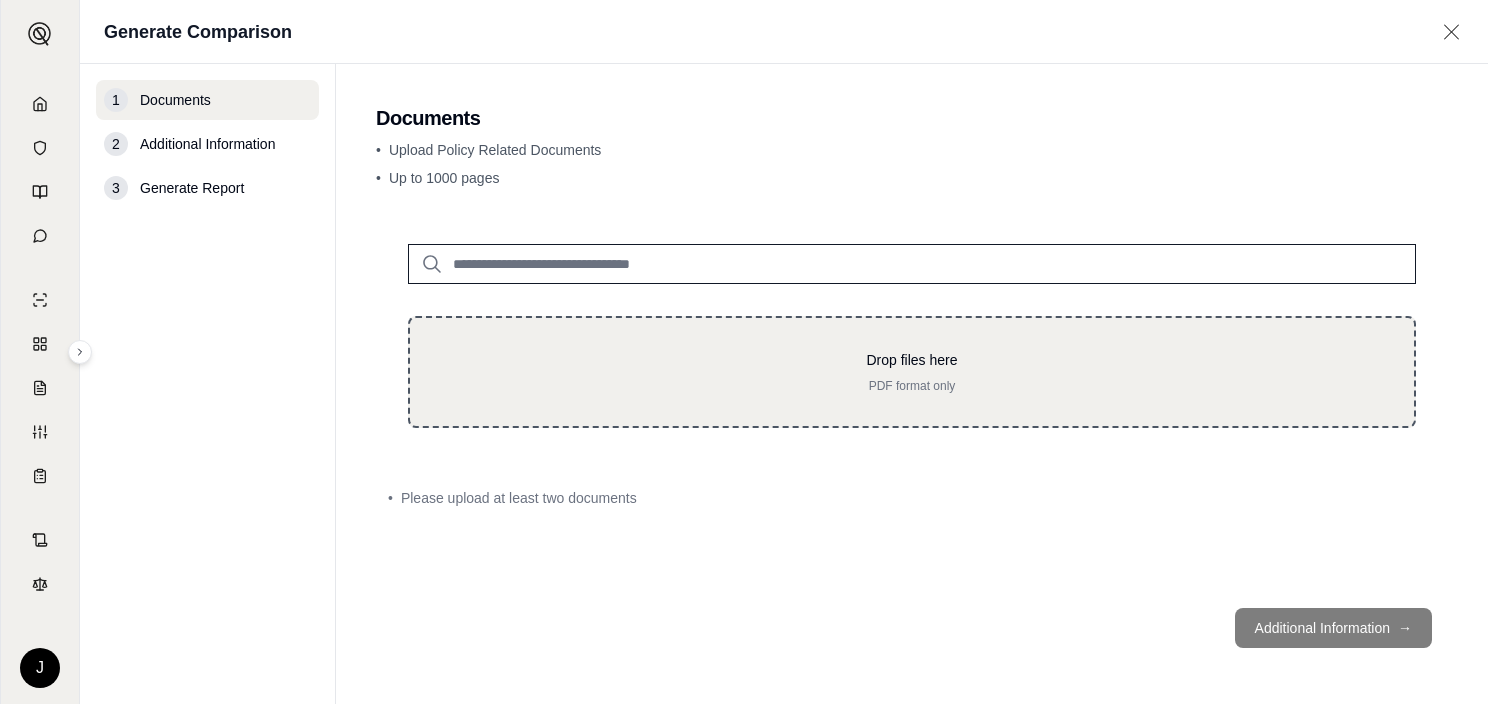 click on "Drop files here" at bounding box center (912, 360) 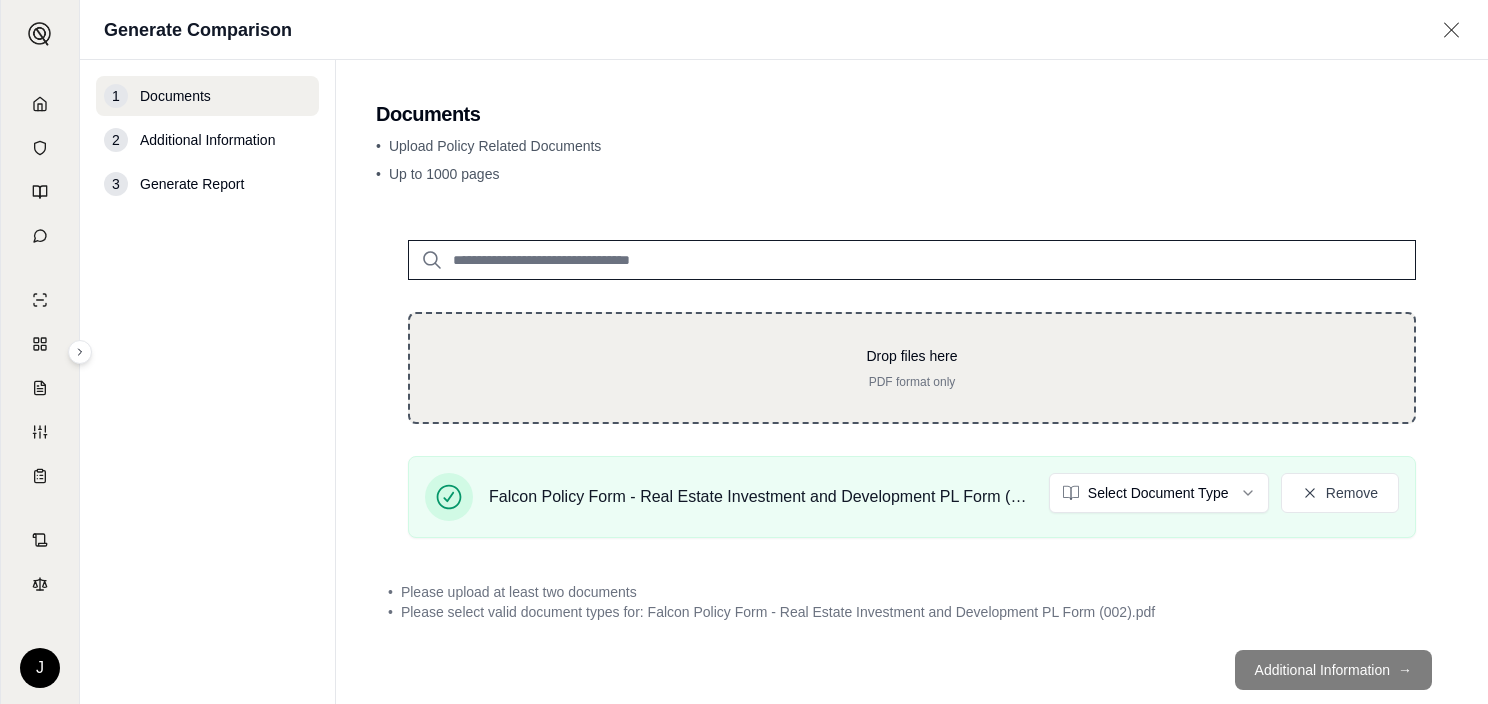 click on "Drop files here" at bounding box center [912, 356] 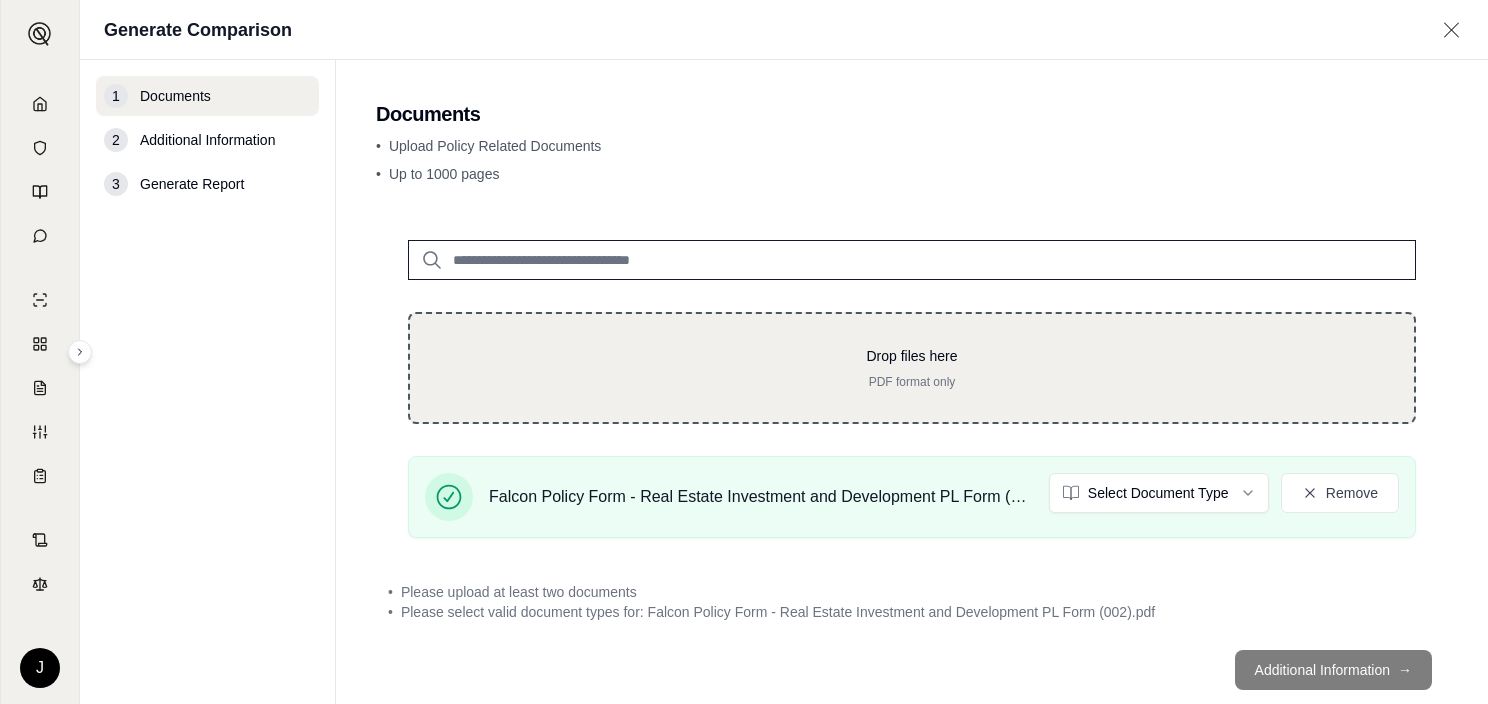 type on "**********" 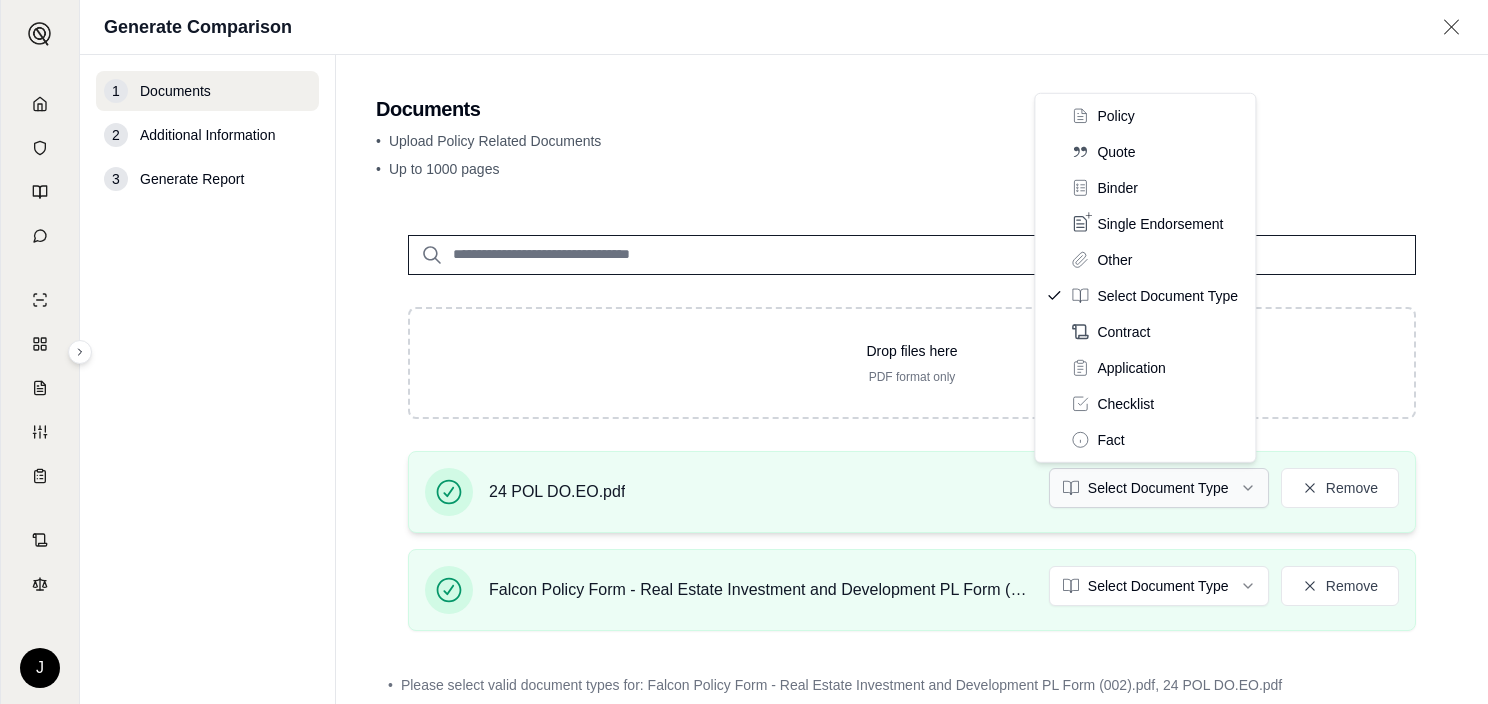 click on "J Generate Comparison 1 Documents 2 Additional Information 3 Generate Report Documents • Upload Policy Related Documents • Up to 1000 pages Drop files here PDF format only 24 POL DO.EO.pdf Select Document Type Remove Falcon Policy Form - Real Estate Investment and Development PL Form (002).pdf Select Document Type Remove • Please select valid document types for: Falcon Policy Form - Real Estate Investment and Development PL Form (002).pdf,
24 POL DO.EO.pdf Additional Information →
Policy Quote Binder Single Endorsement Other Select Document Type Contract Application Checklist Fact" at bounding box center (744, 352) 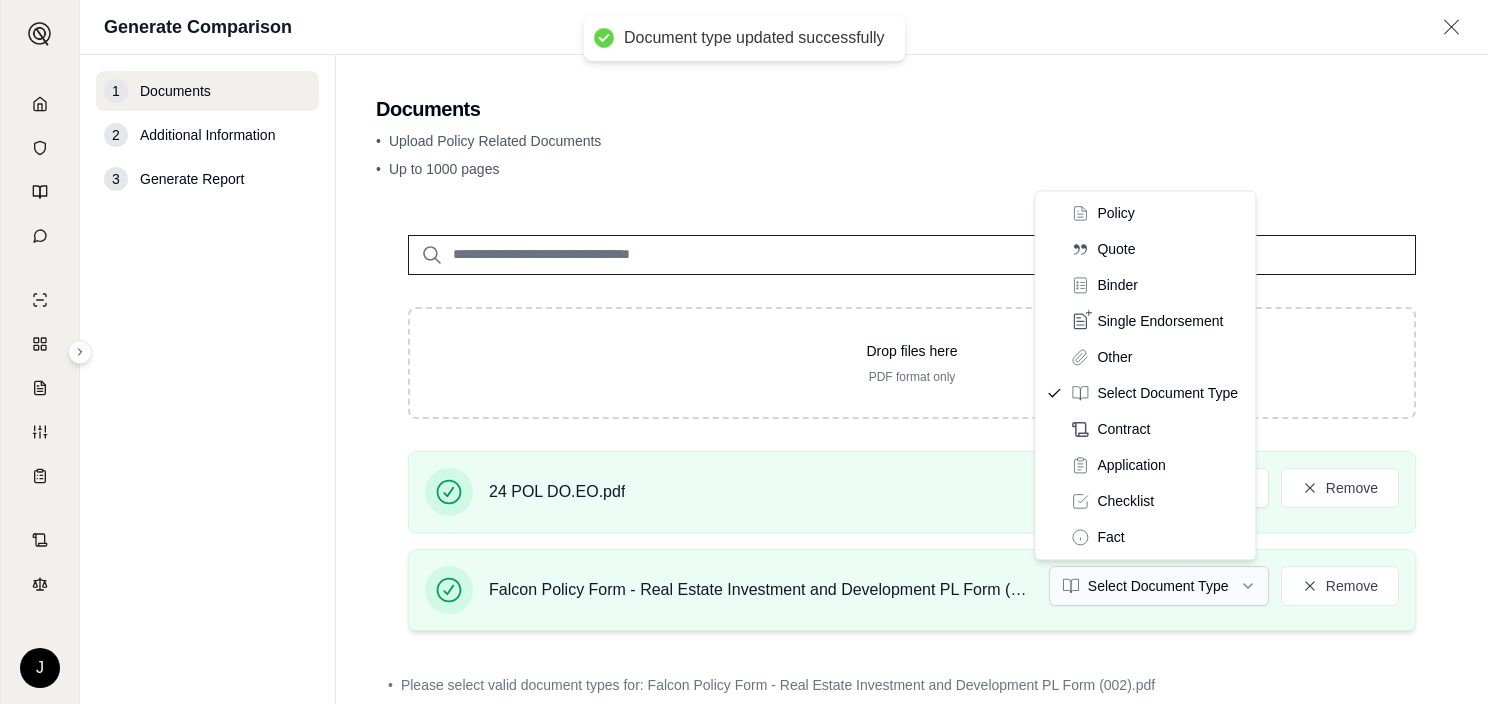 click on "Document type updated successfully J Generate Comparison 1 Documents 2 Additional Information 3 Generate Report Documents • Upload Policy Related Documents • Up to 1000 pages Drop files here PDF format only 24 POL DO.EO.pdf Policy Remove Falcon Policy Form - Real Estate Investment and Development PL Form (002).pdf Select Document Type Remove • Please select valid document types for: Falcon Policy Form - Real Estate Investment and Development PL Form (002).pdf Additional Information →
Policy Quote Binder Single Endorsement Other Select Document Type Contract Application Checklist Fact" at bounding box center [744, 352] 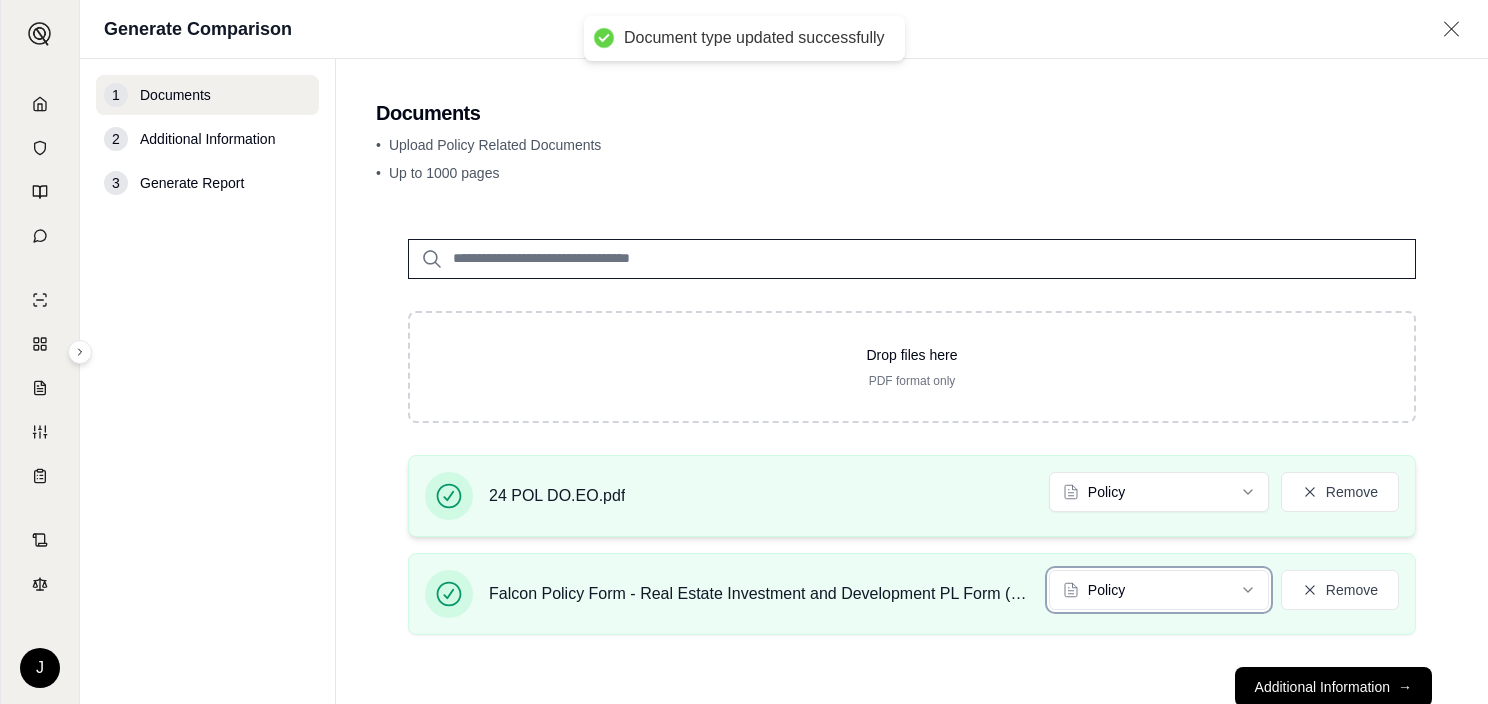 scroll, scrollTop: 57, scrollLeft: 0, axis: vertical 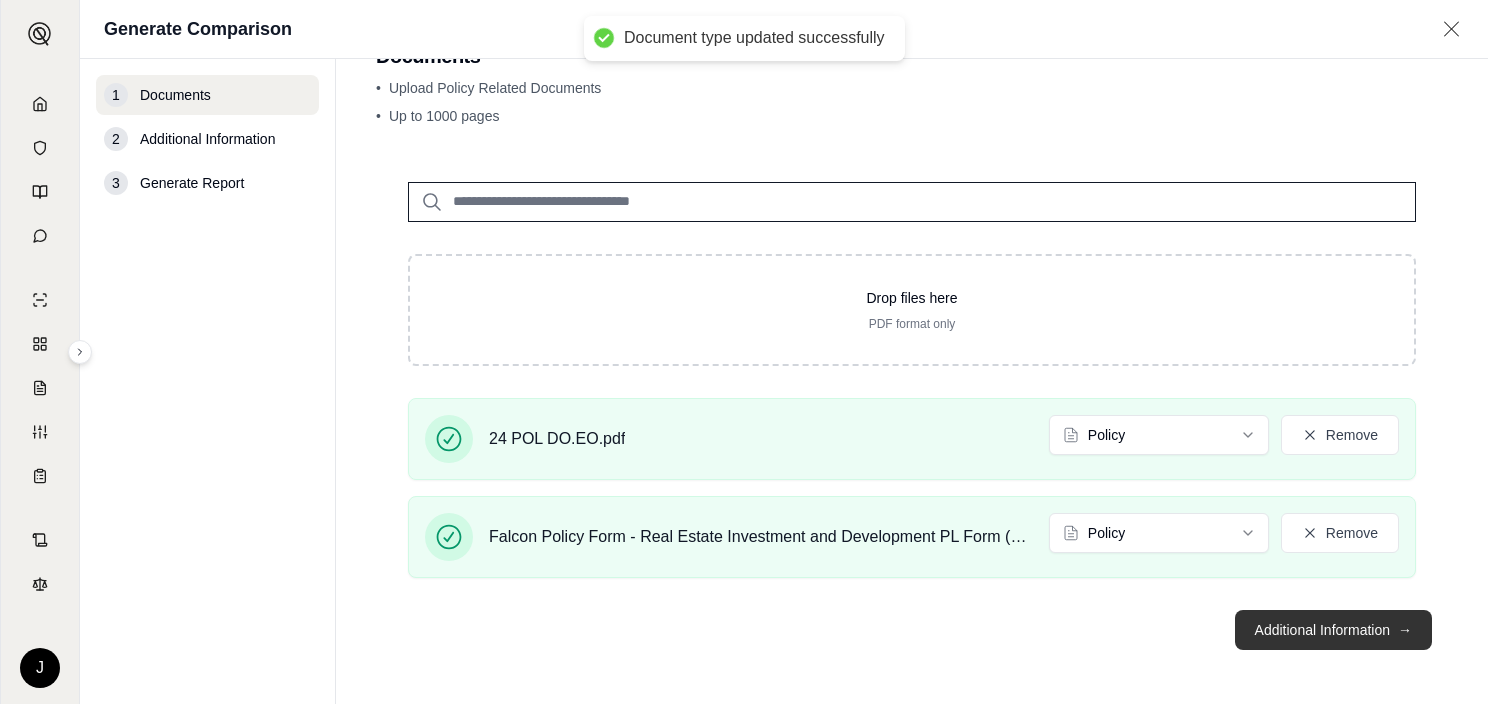 click on "Additional Information →" at bounding box center [1333, 630] 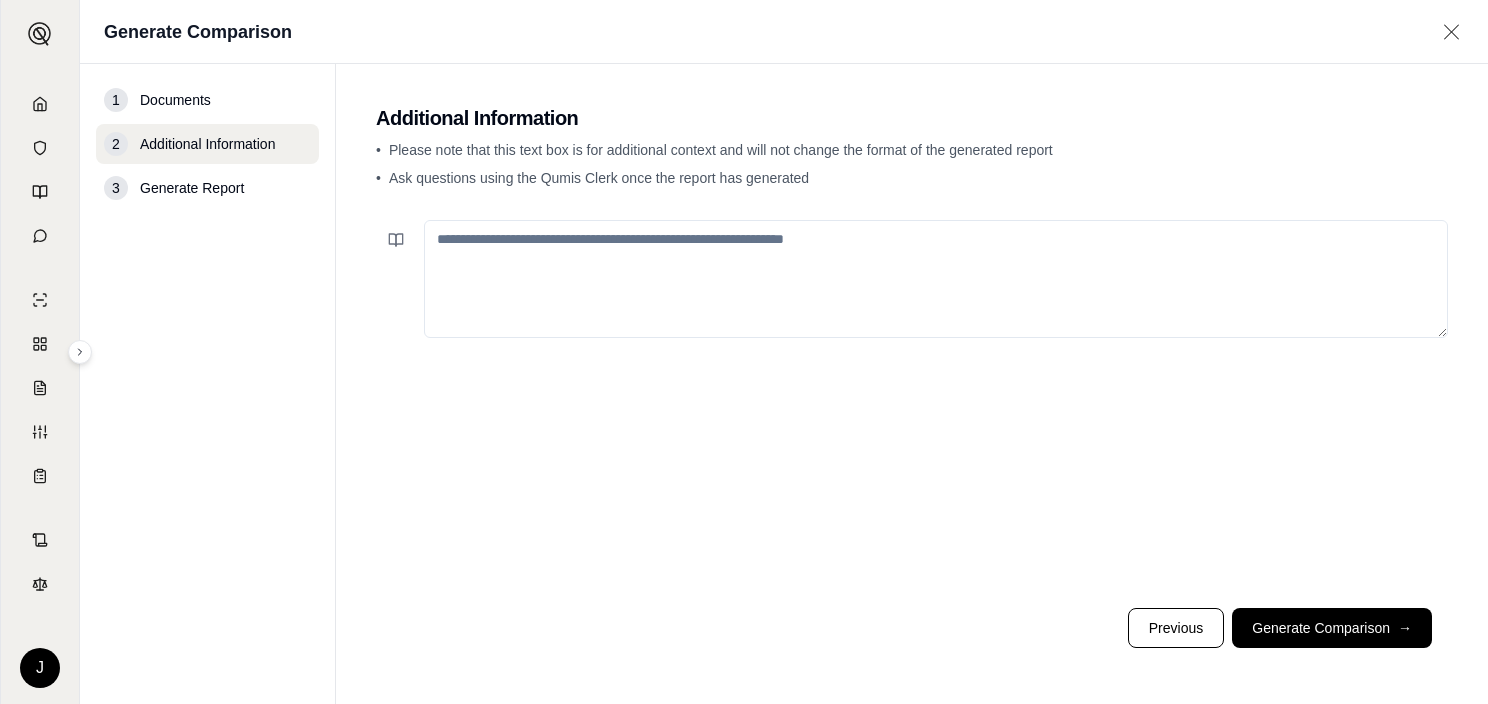 click at bounding box center (936, 279) 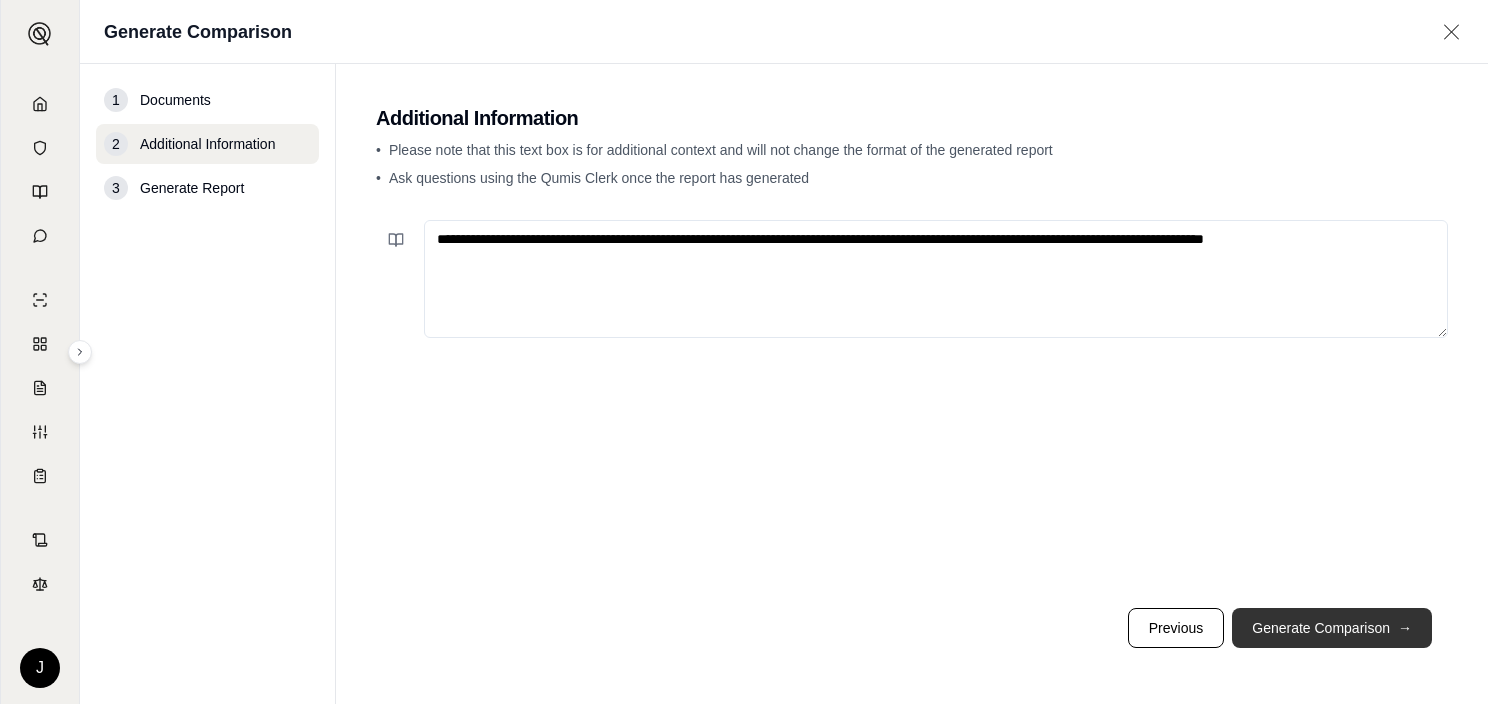 type on "**********" 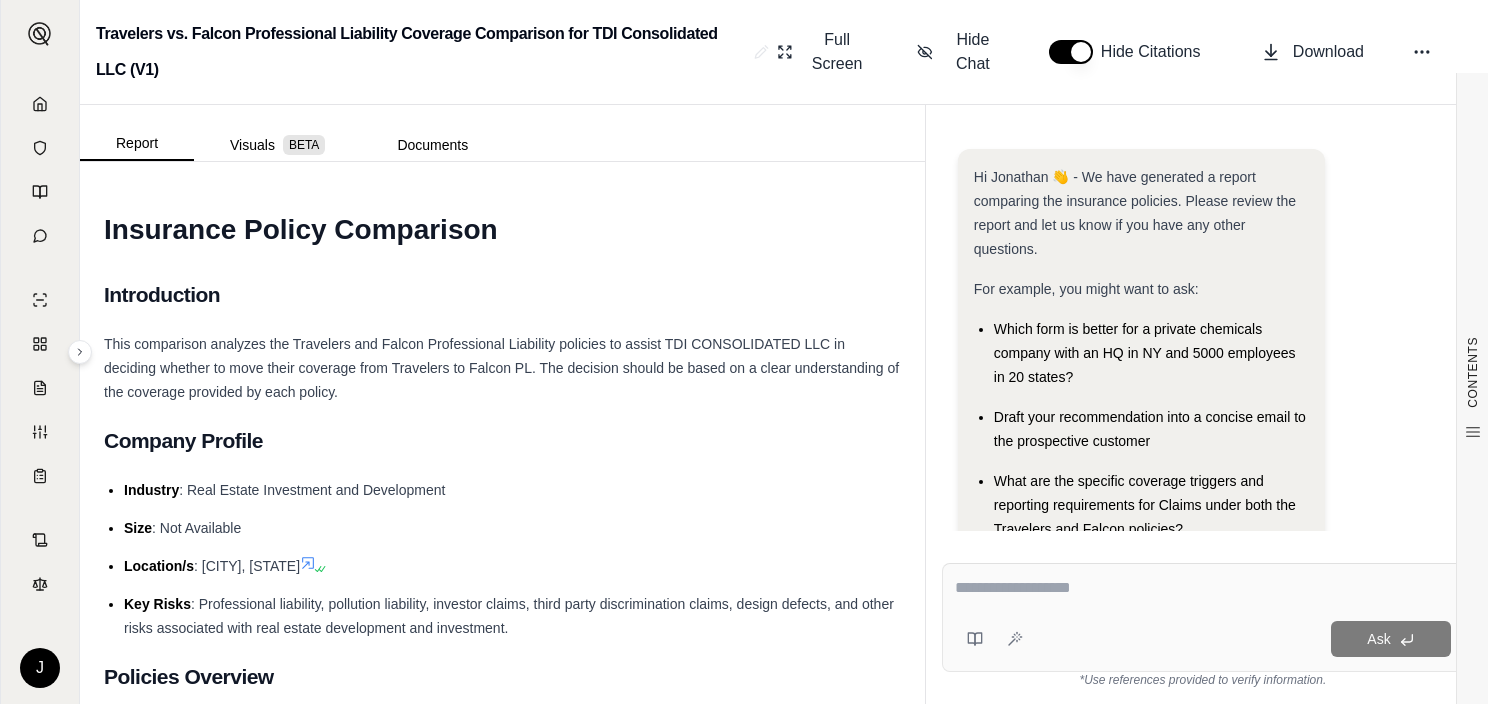 scroll, scrollTop: 184, scrollLeft: 0, axis: vertical 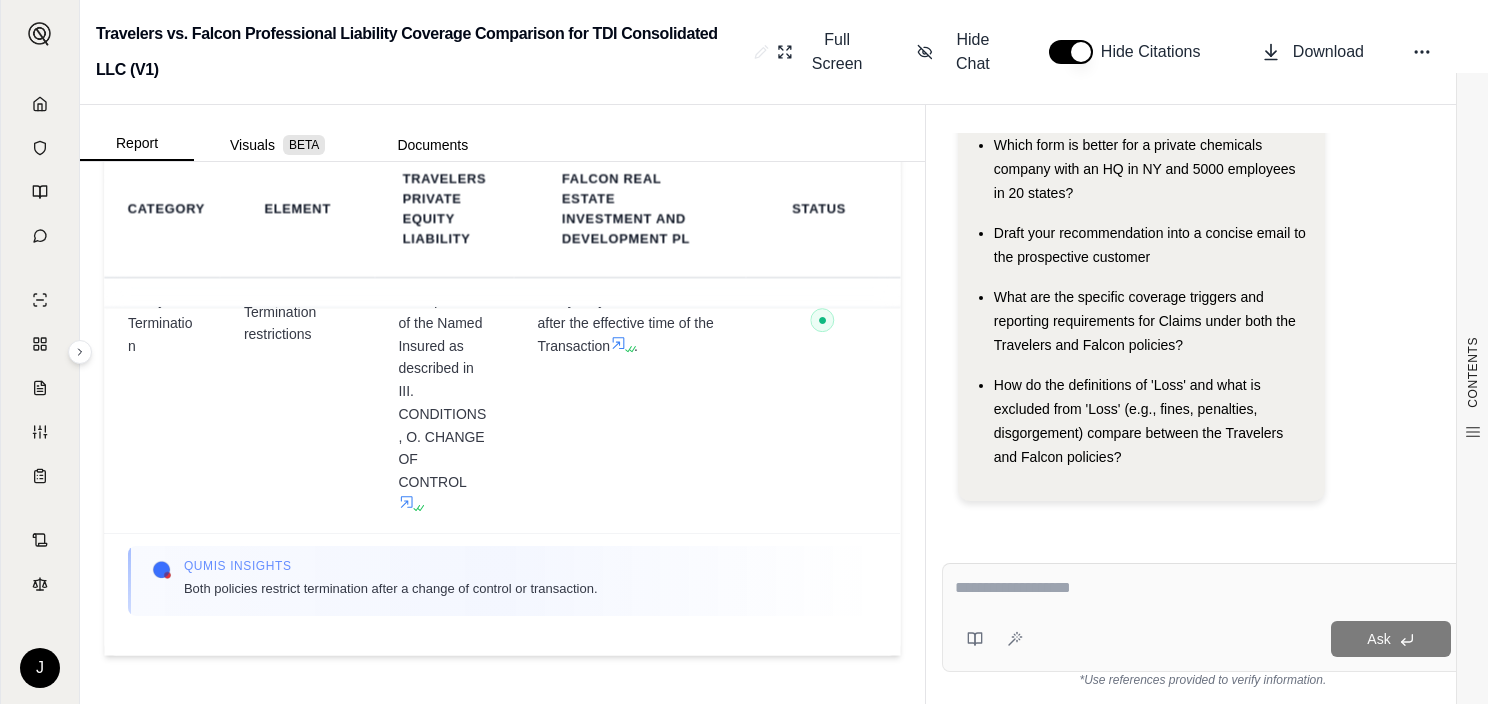 click on "Draft your recommendation into a concise email to the prospective customer" at bounding box center (1152, 245) 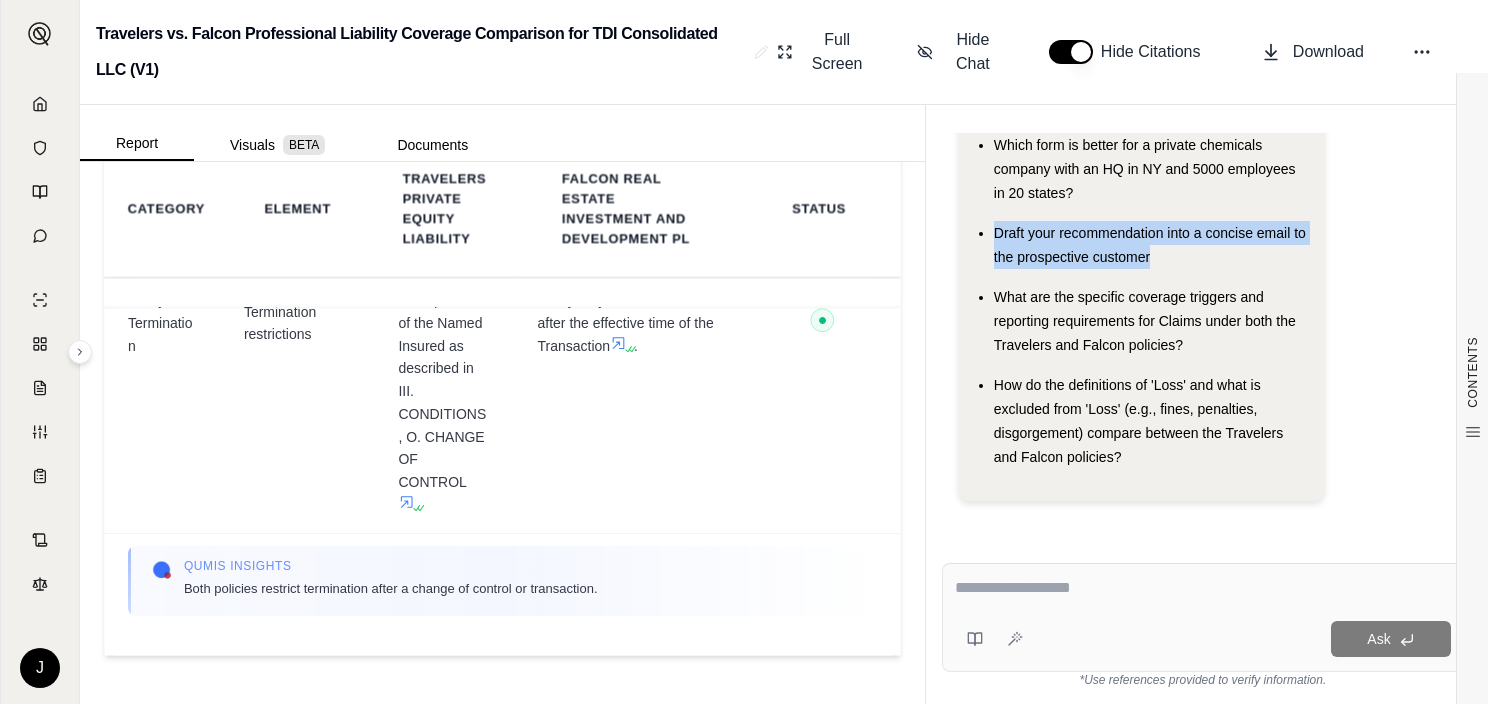 drag, startPoint x: 1153, startPoint y: 255, endPoint x: 996, endPoint y: 236, distance: 158.14551 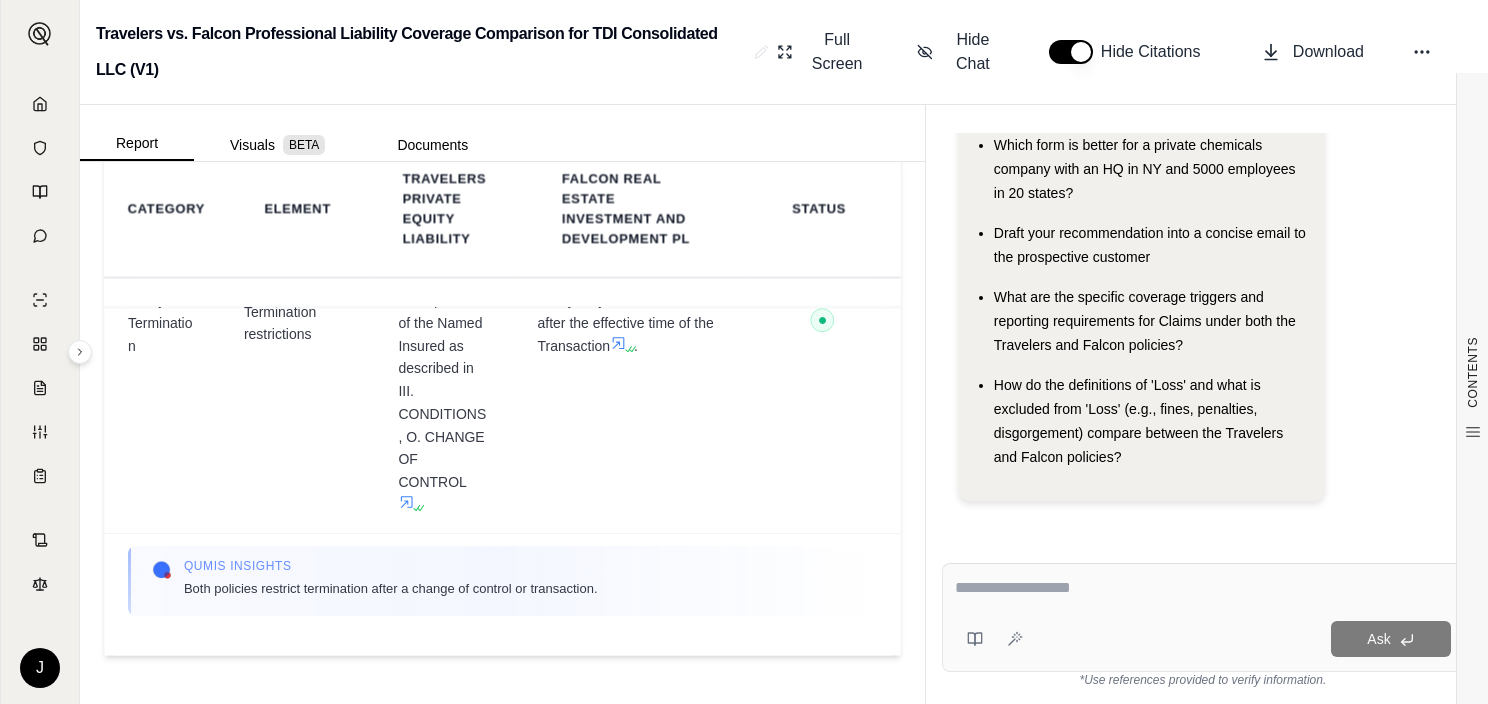 click on "Draft your recommendation into a concise email to the prospective customer" at bounding box center (1150, 245) 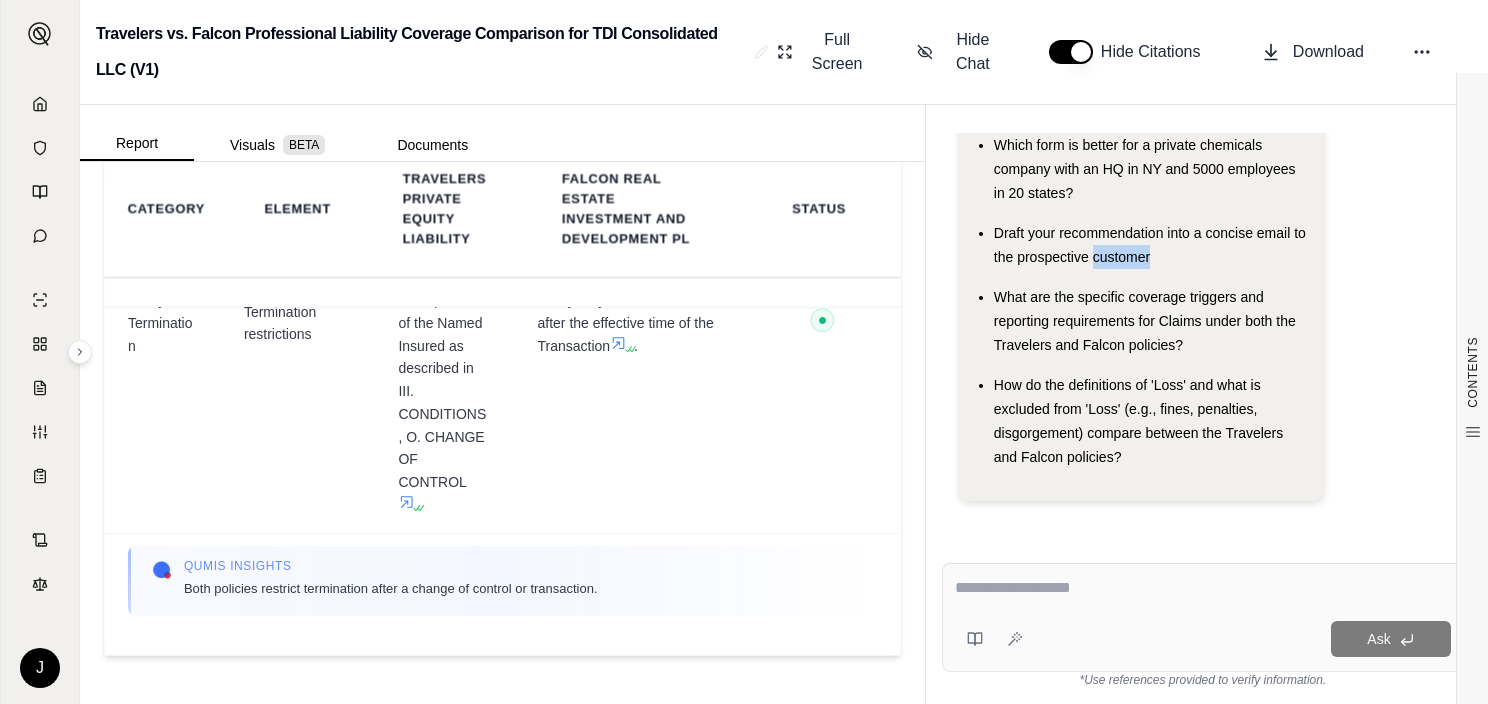 click on "Draft your recommendation into a concise email to the prospective customer" at bounding box center [1150, 245] 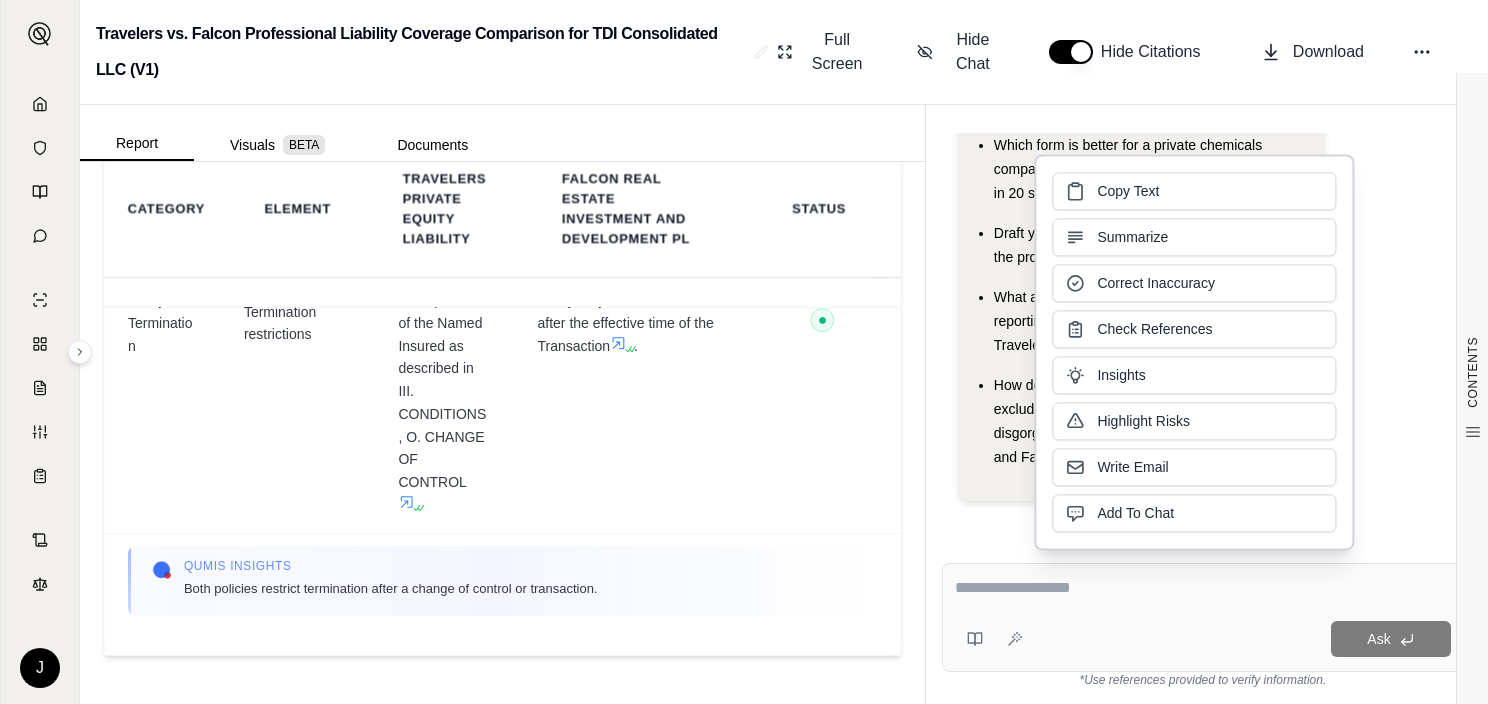 click on "Which form is better for a private chemicals company with an HQ in NY and 5000 employees in 20 states?
Draft your recommendation into a concise email to the prospective customer
What are the specific coverage triggers and reporting requirements for Claims under both the Travelers and Falcon policies?
How do the definitions of 'Loss' and what is excluded from 'Loss' (e.g., fines, penalties, disgorgement) compare between the Travelers and Falcon policies?" at bounding box center [1142, 301] 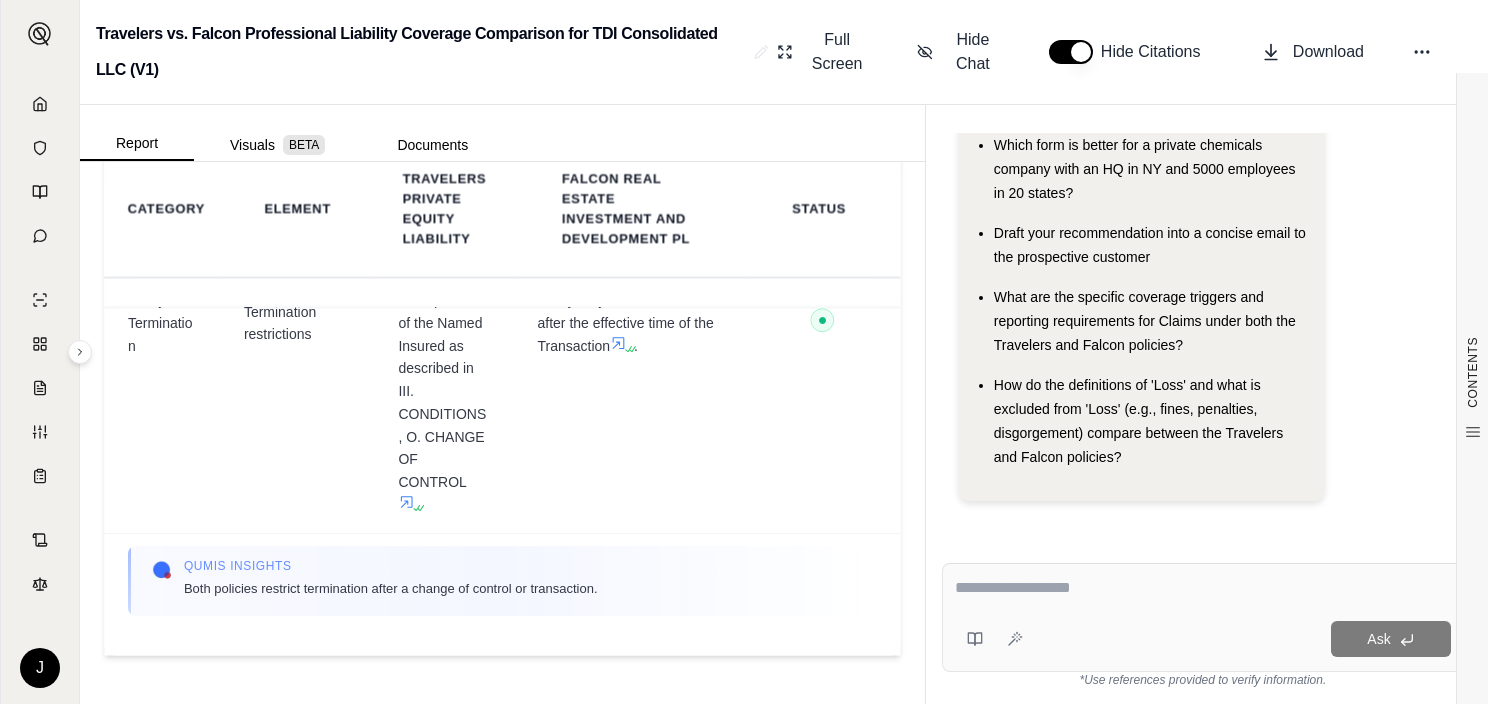 click at bounding box center [1203, 588] 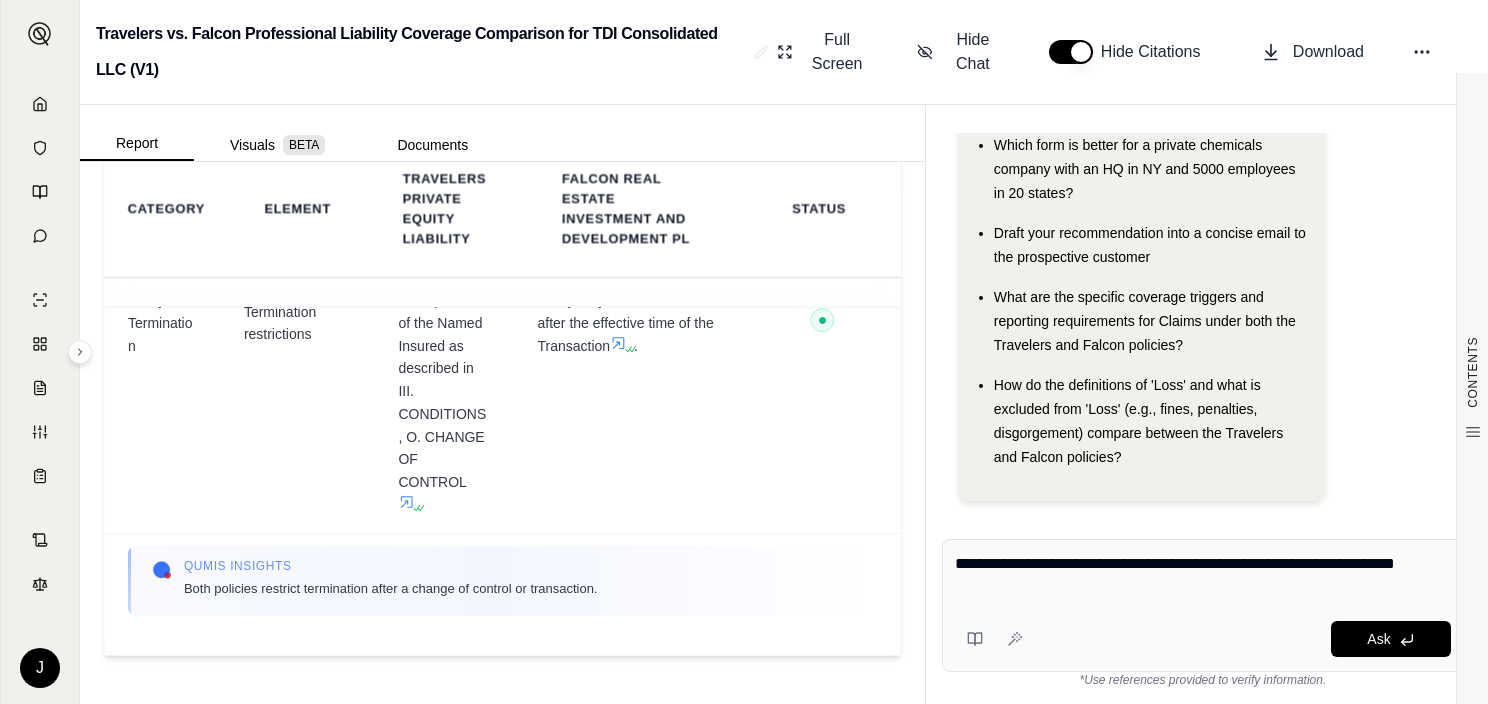 type on "**********" 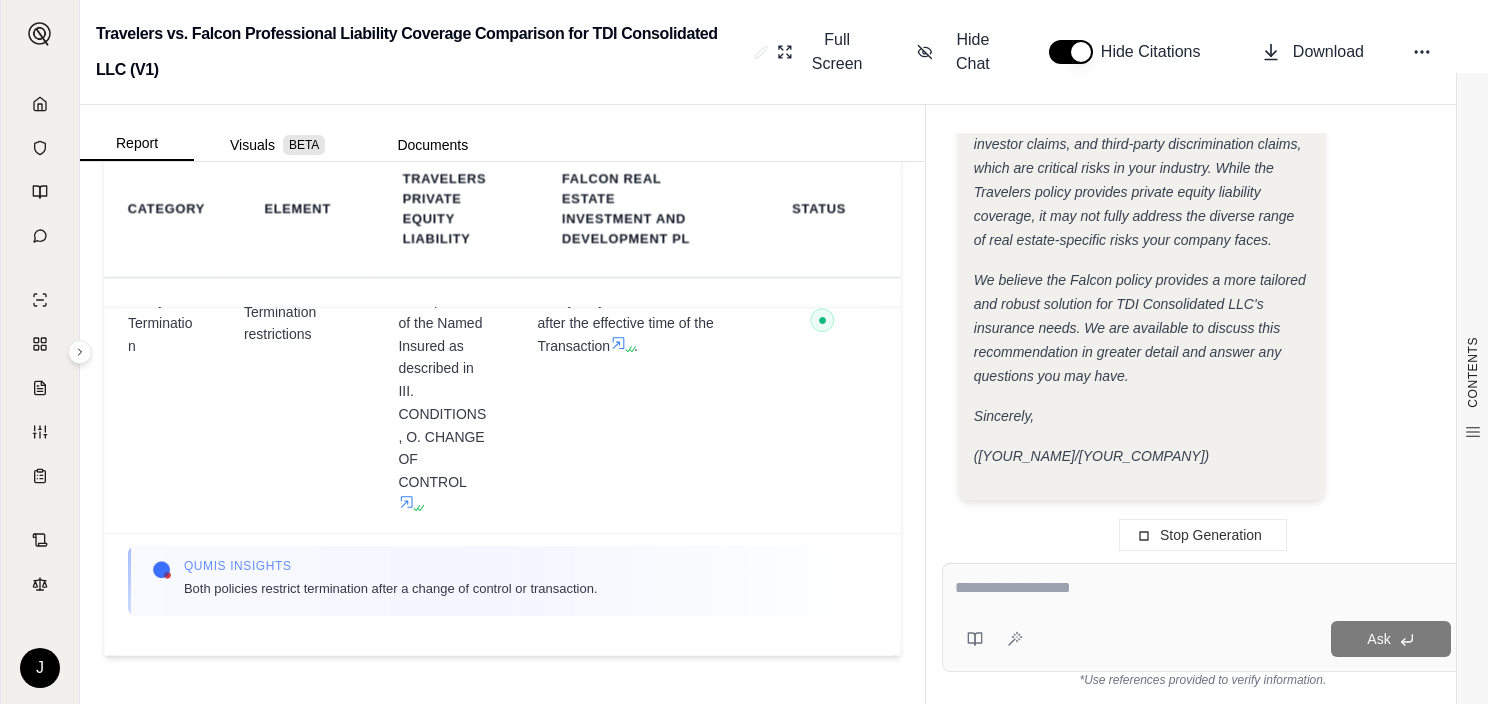 scroll, scrollTop: 3071, scrollLeft: 0, axis: vertical 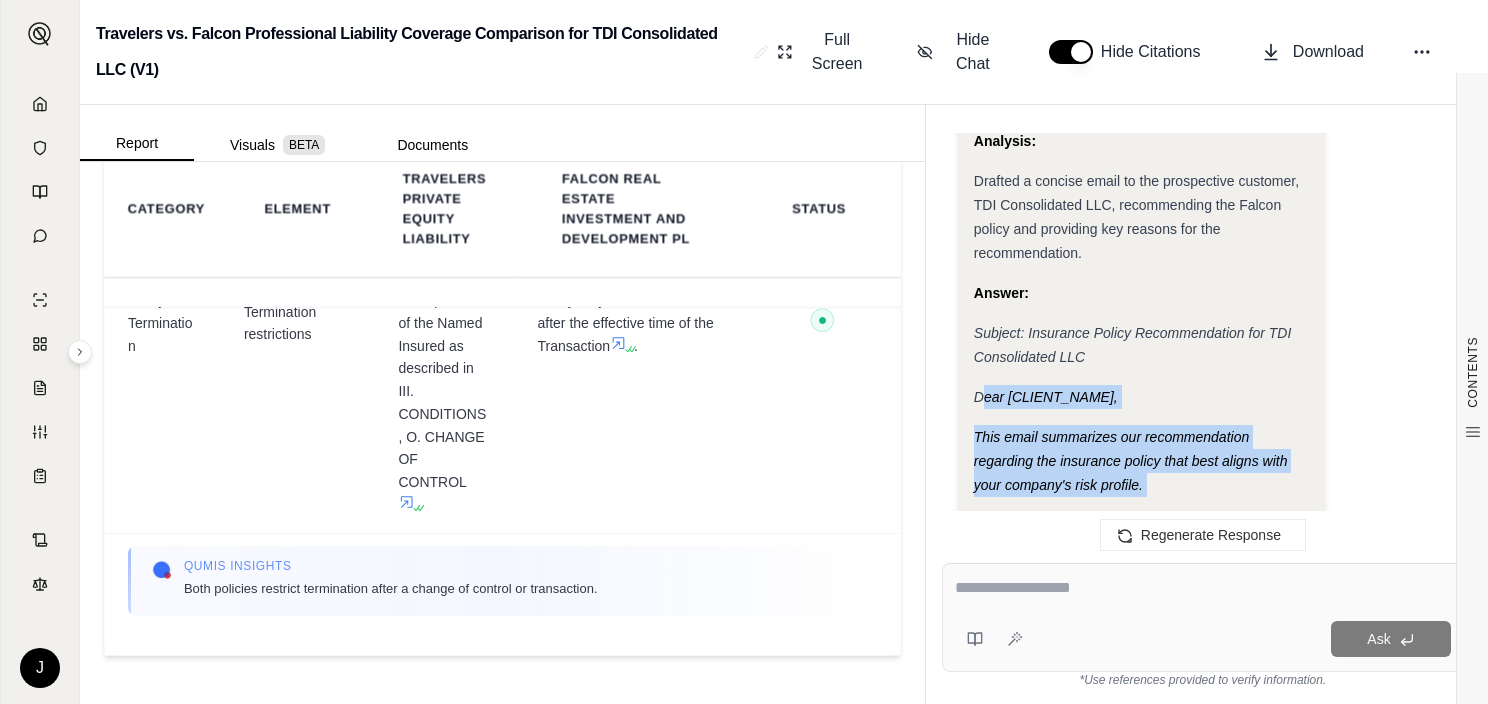drag, startPoint x: 1140, startPoint y: 384, endPoint x: 979, endPoint y: 389, distance: 161.07762 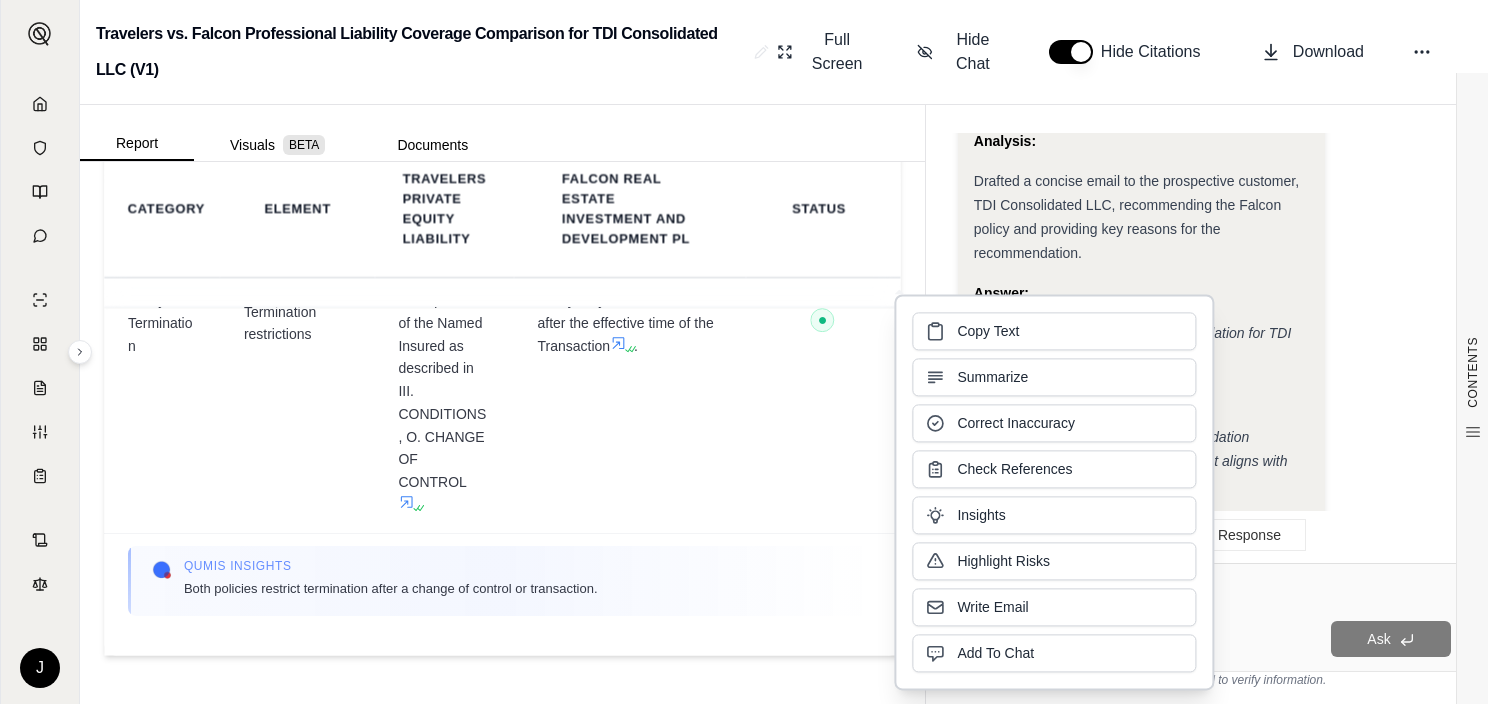 click on "Subject: Insurance Policy Recommendation for TDI Consolidated LLC" at bounding box center [1142, 345] 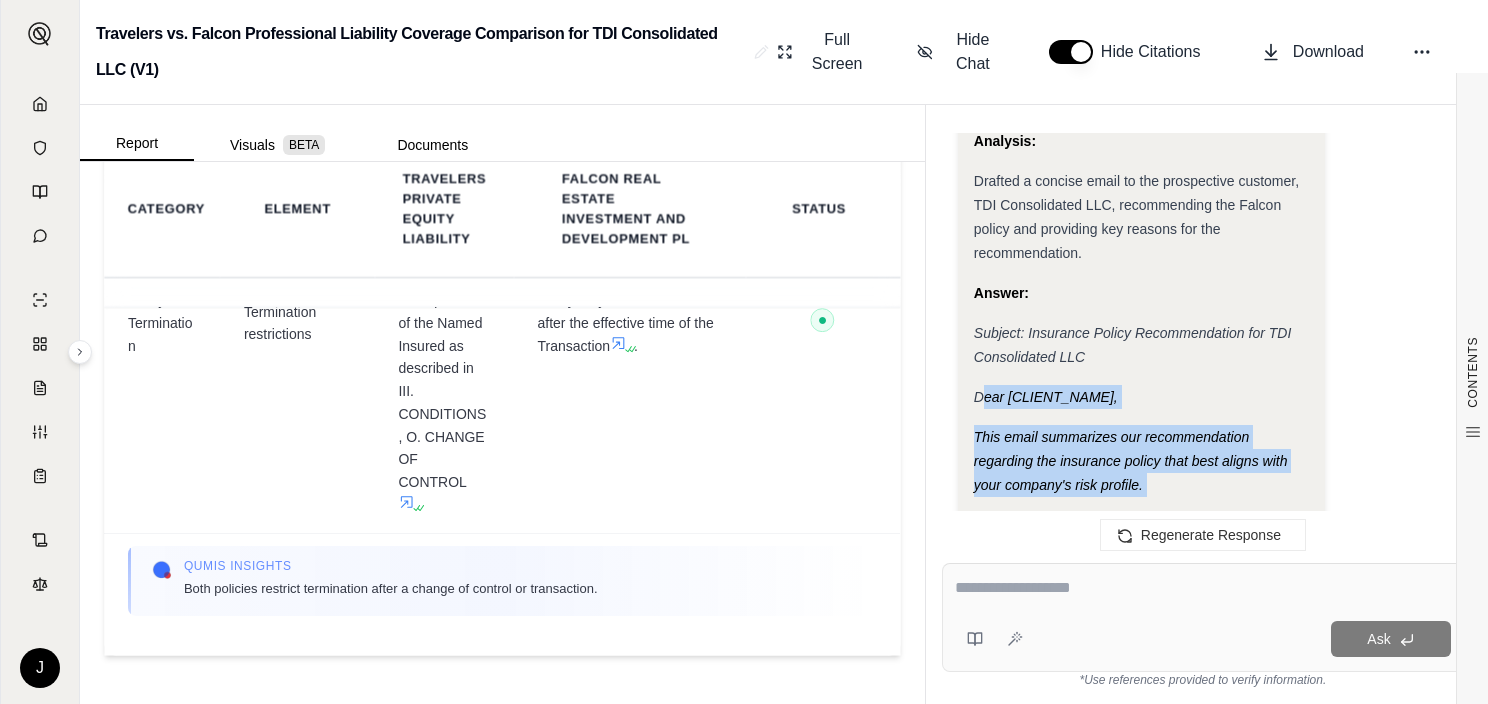 drag, startPoint x: 984, startPoint y: 383, endPoint x: 1044, endPoint y: 507, distance: 137.7534 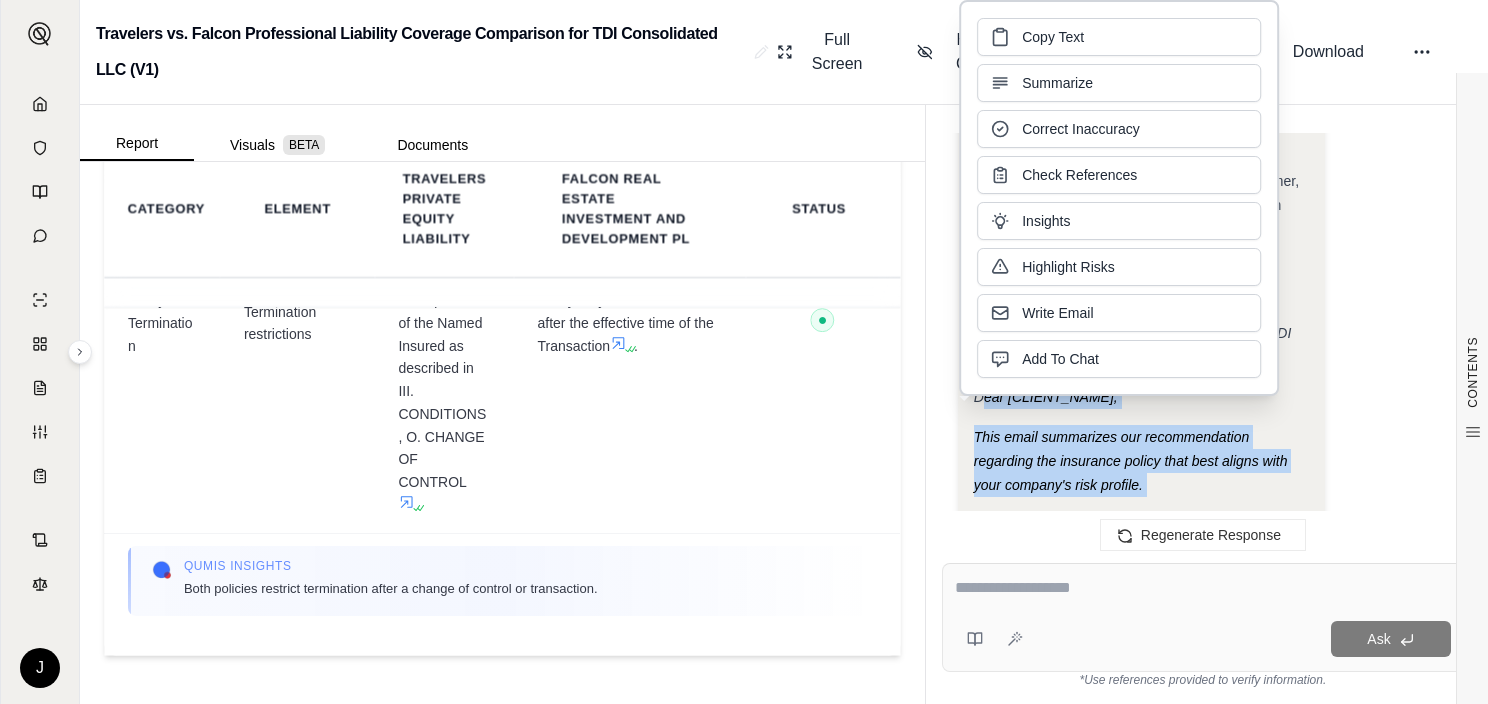 copy on "Dear [CLIENT_NAME],
This email summarizes our recommendation regarding the insurance policy that best aligns with your company's risk profile.
After a thor" 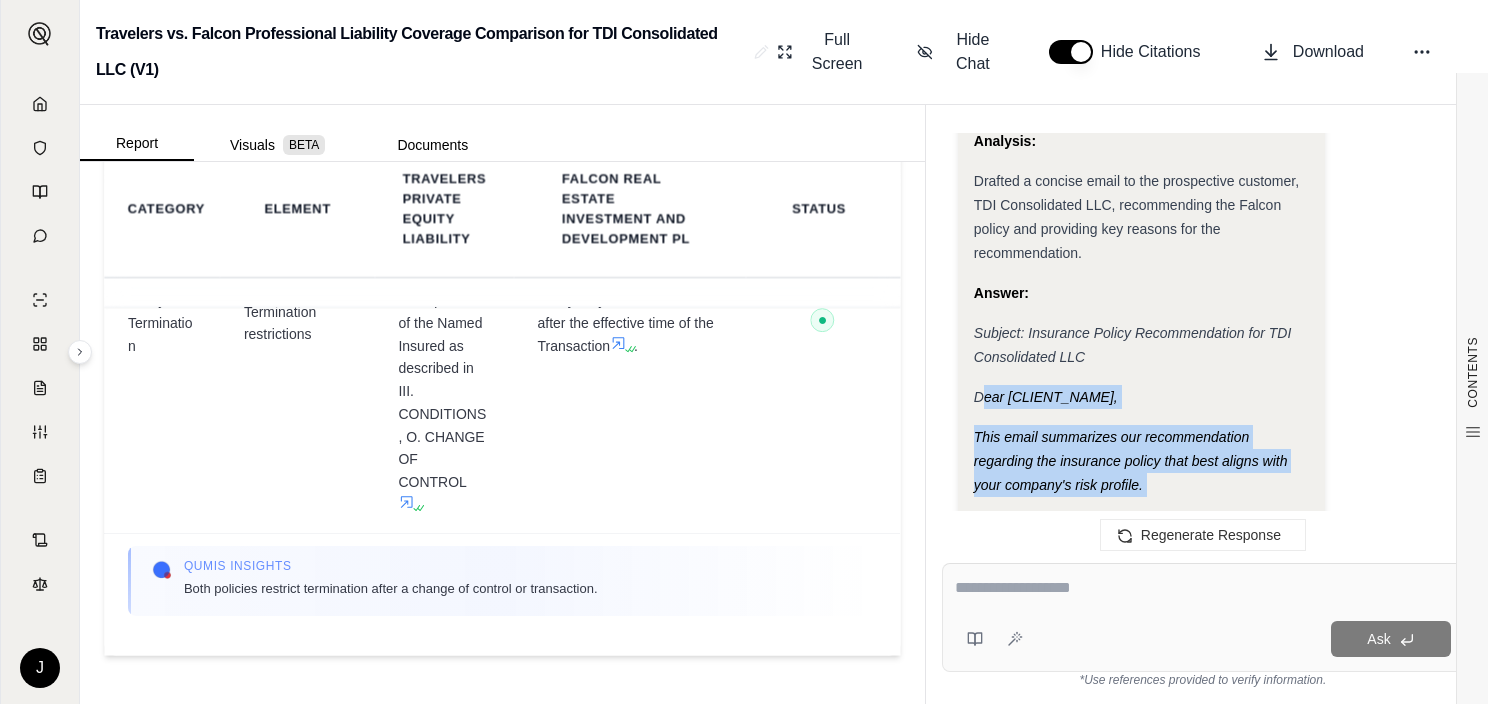 click on "This email summarizes our recommendation regarding the insurance policy that best aligns with your company's risk profile." at bounding box center (1131, 461) 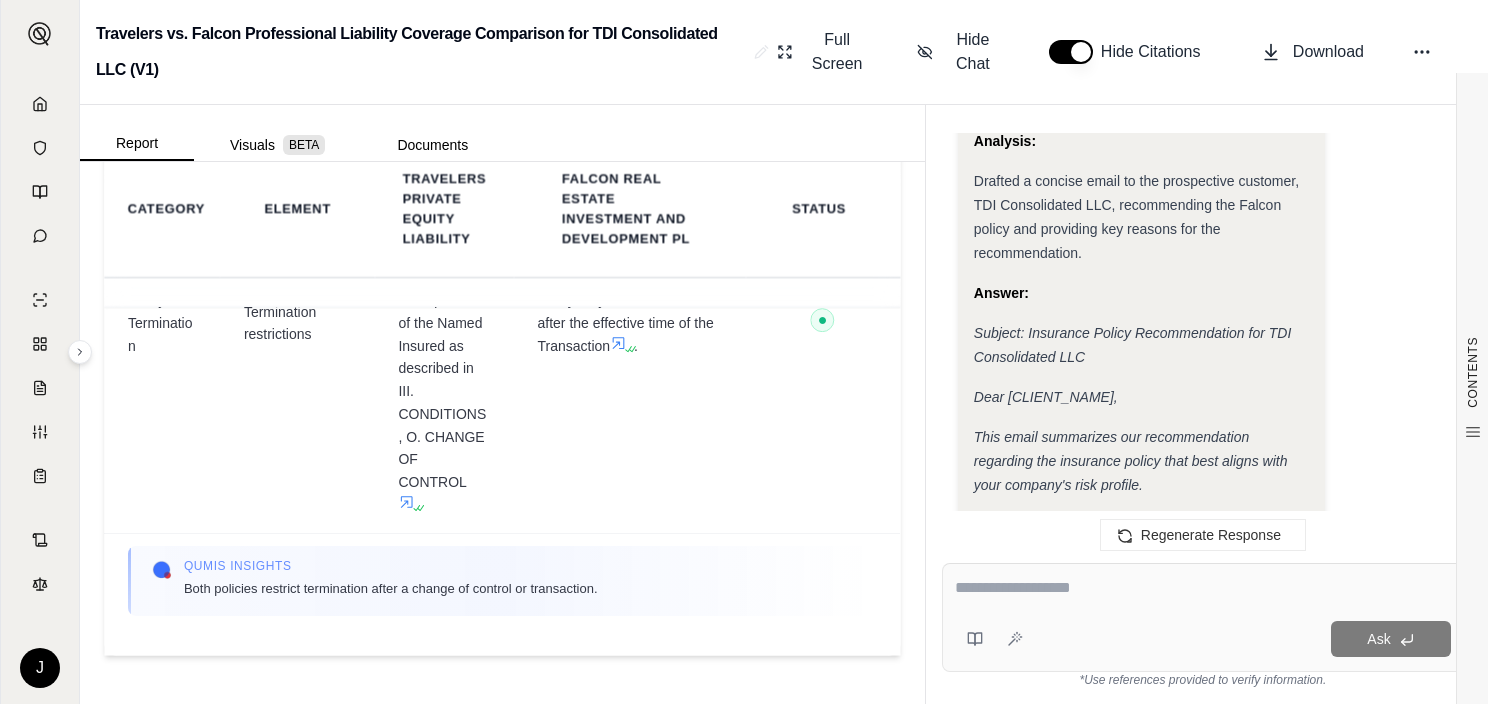 click on "Answer:" at bounding box center [1142, 293] 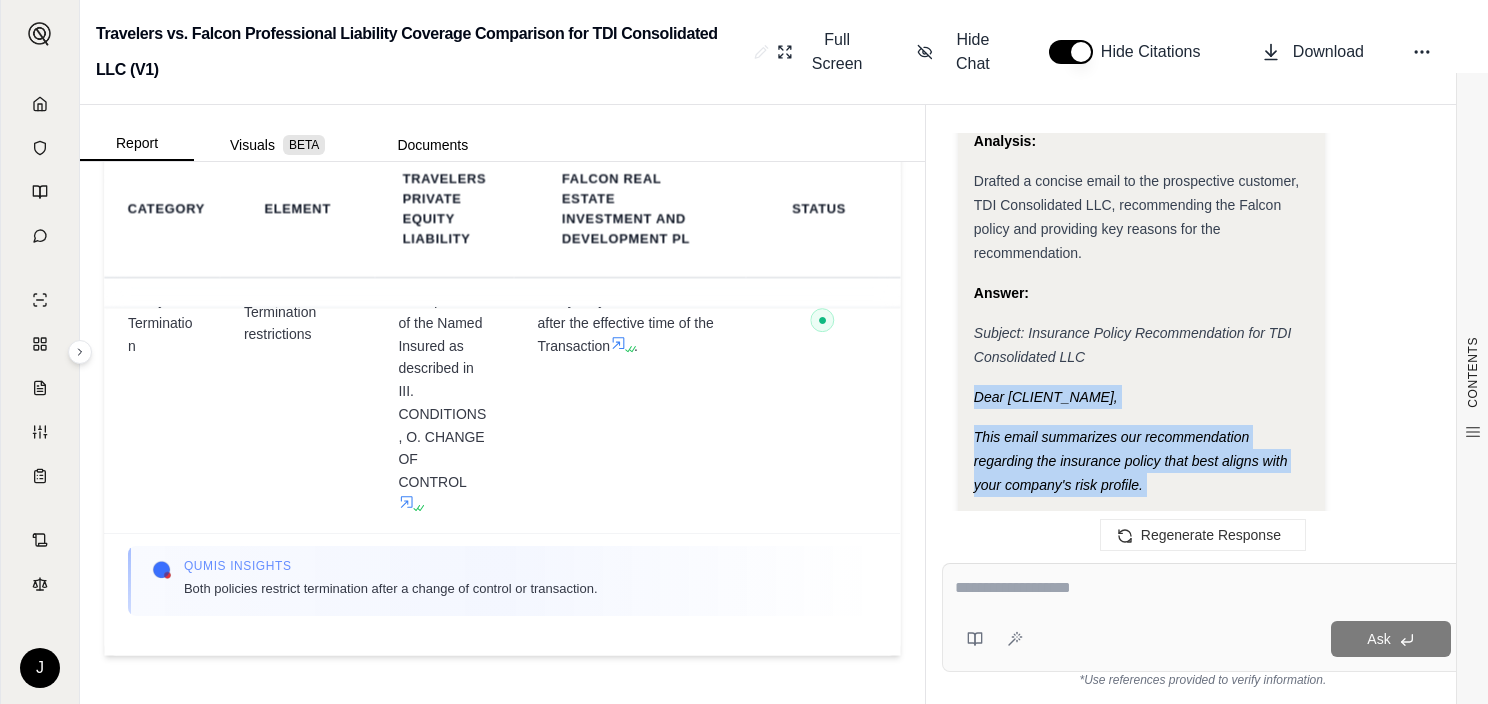 drag, startPoint x: 977, startPoint y: 383, endPoint x: 1052, endPoint y: 509, distance: 146.63219 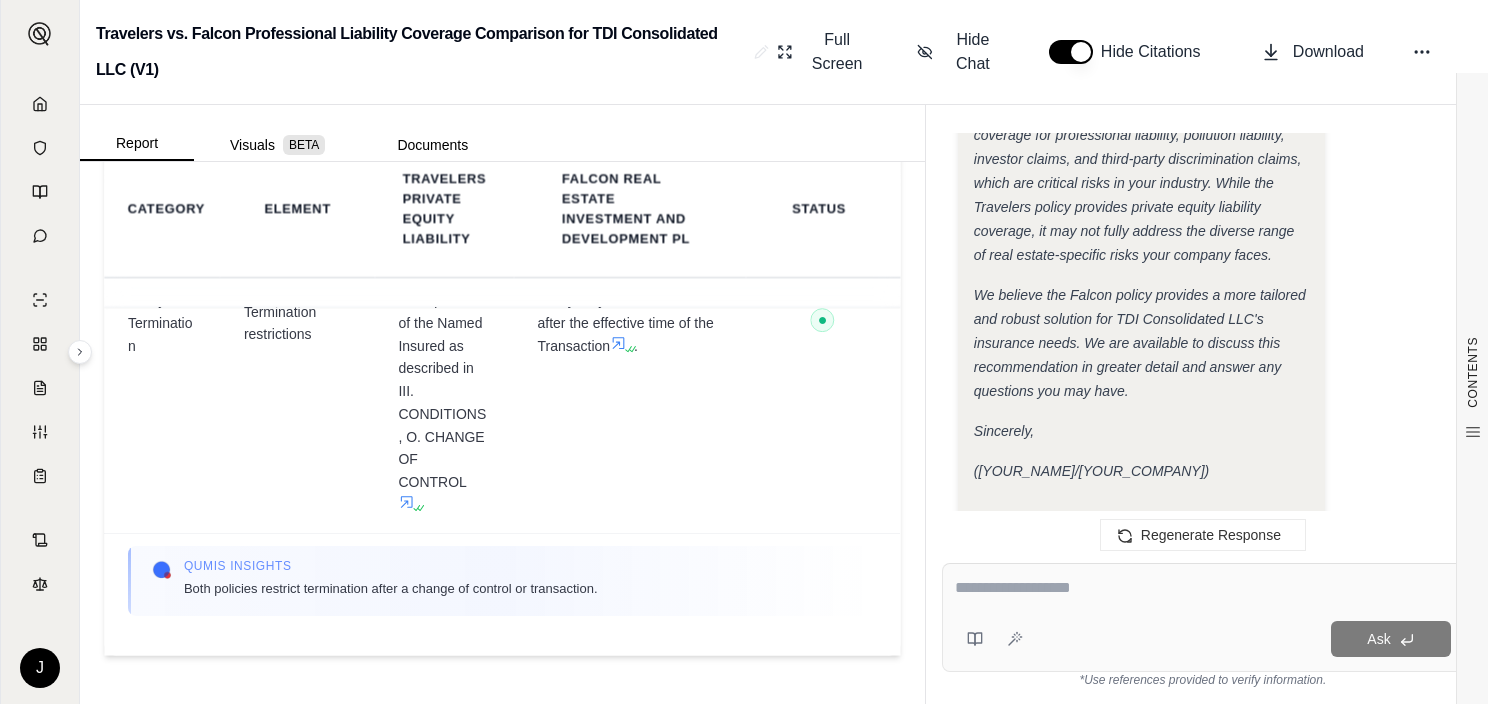 scroll, scrollTop: 3055, scrollLeft: 0, axis: vertical 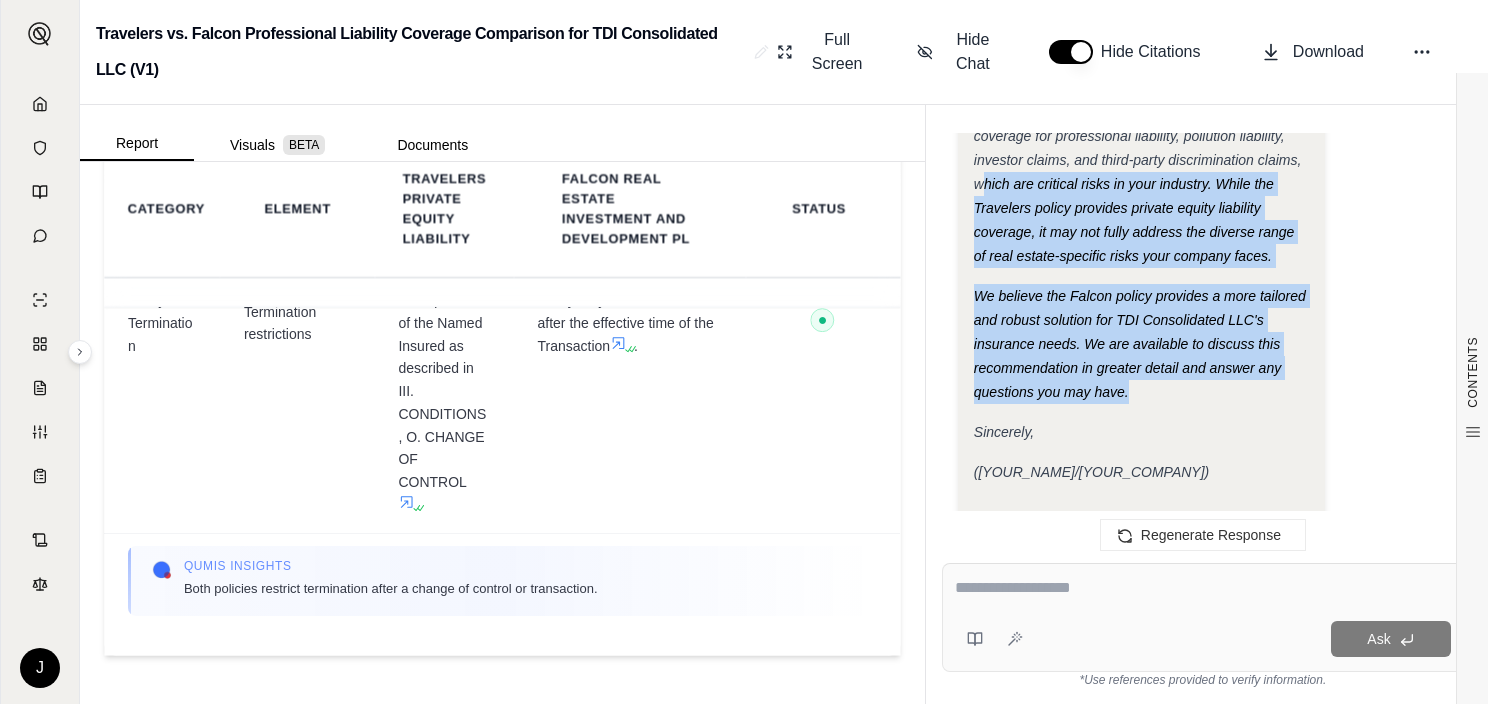 drag, startPoint x: 1135, startPoint y: 389, endPoint x: 983, endPoint y: 181, distance: 257.61987 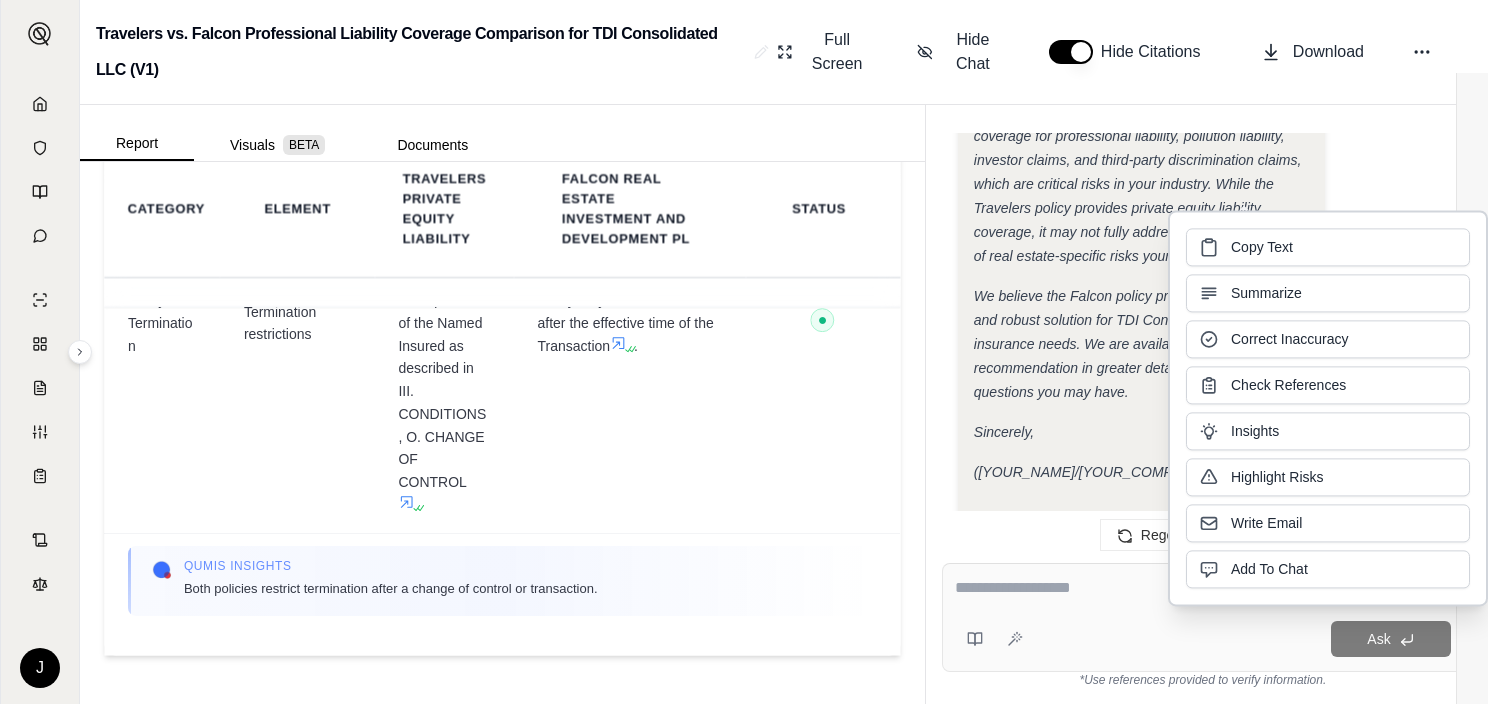 click on "We believe the Falcon policy provides a more tailored and robust solution for TDI Consolidated LLC's insurance needs. We are available to discuss this recommendation in greater detail and answer any questions you may have." at bounding box center [1140, 344] 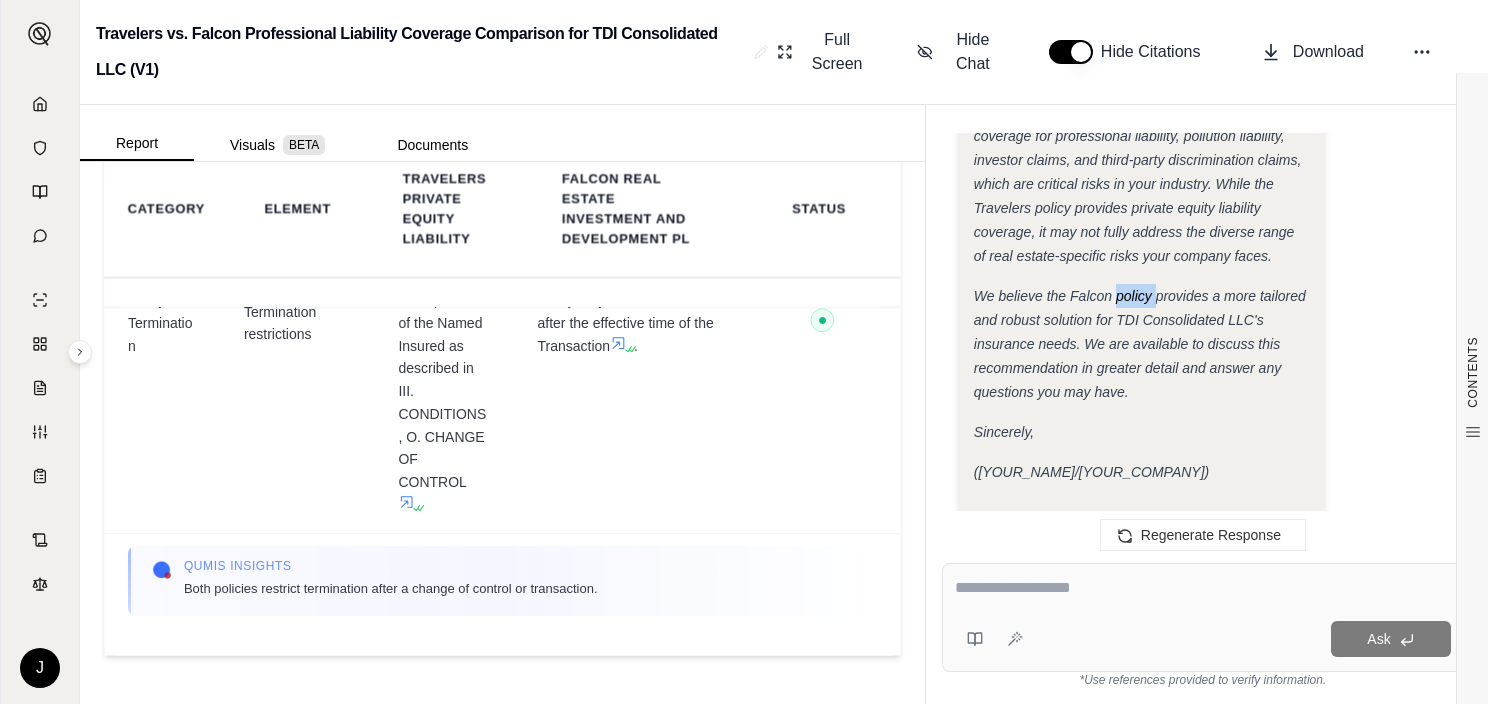 click on "We believe the Falcon policy provides a more tailored and robust solution for TDI Consolidated LLC's insurance needs. We are available to discuss this recommendation in greater detail and answer any questions you may have." at bounding box center [1140, 344] 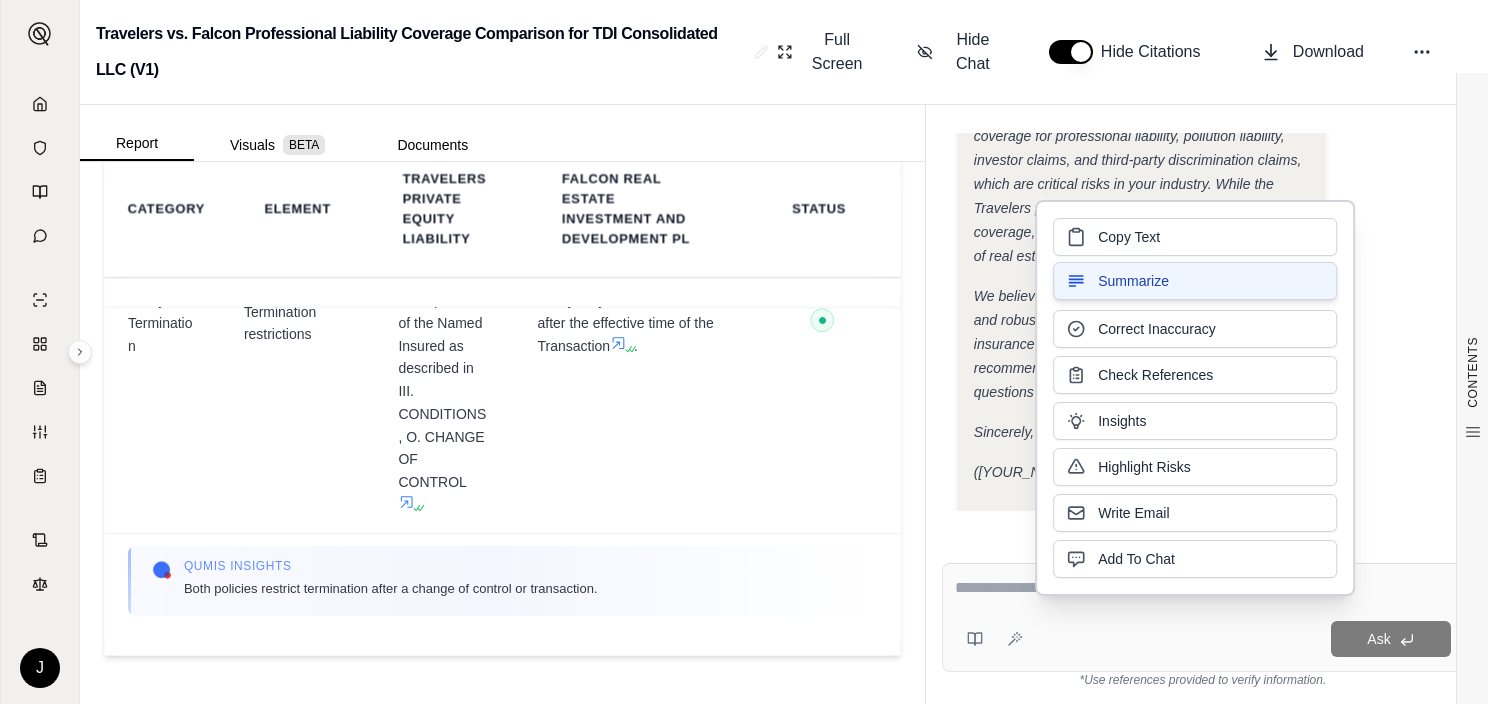 click on "Summarize" at bounding box center (1195, 281) 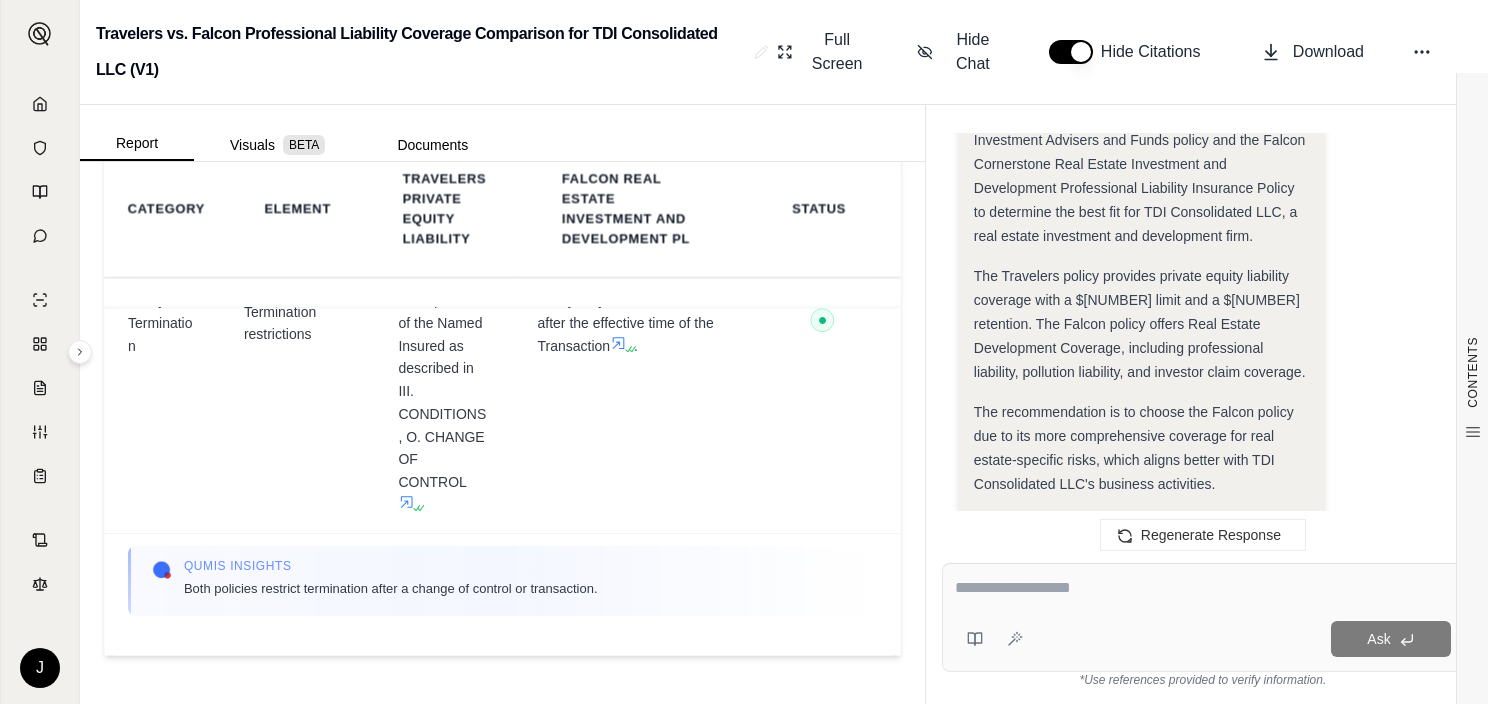 scroll, scrollTop: 4900, scrollLeft: 0, axis: vertical 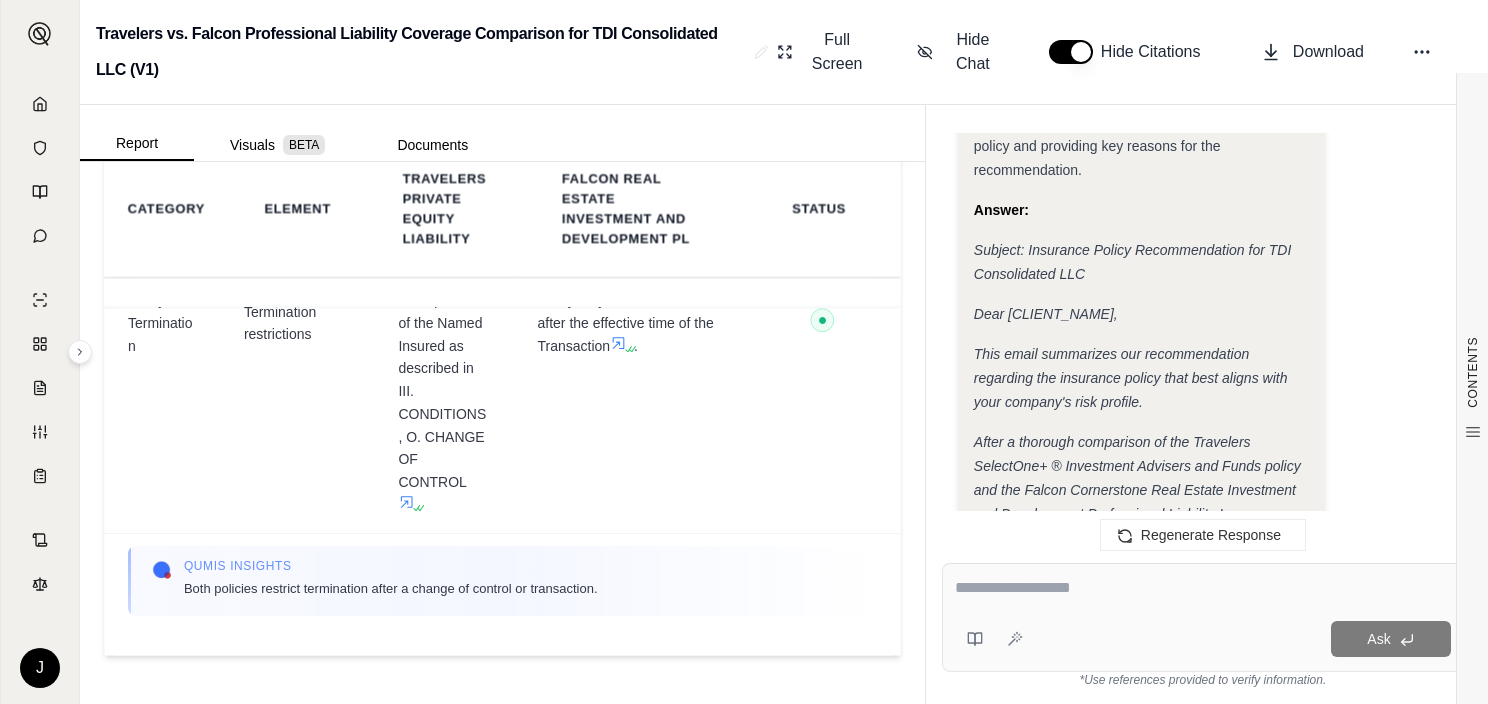 click on "Dear [CLIENT_NAME]," at bounding box center (1142, 314) 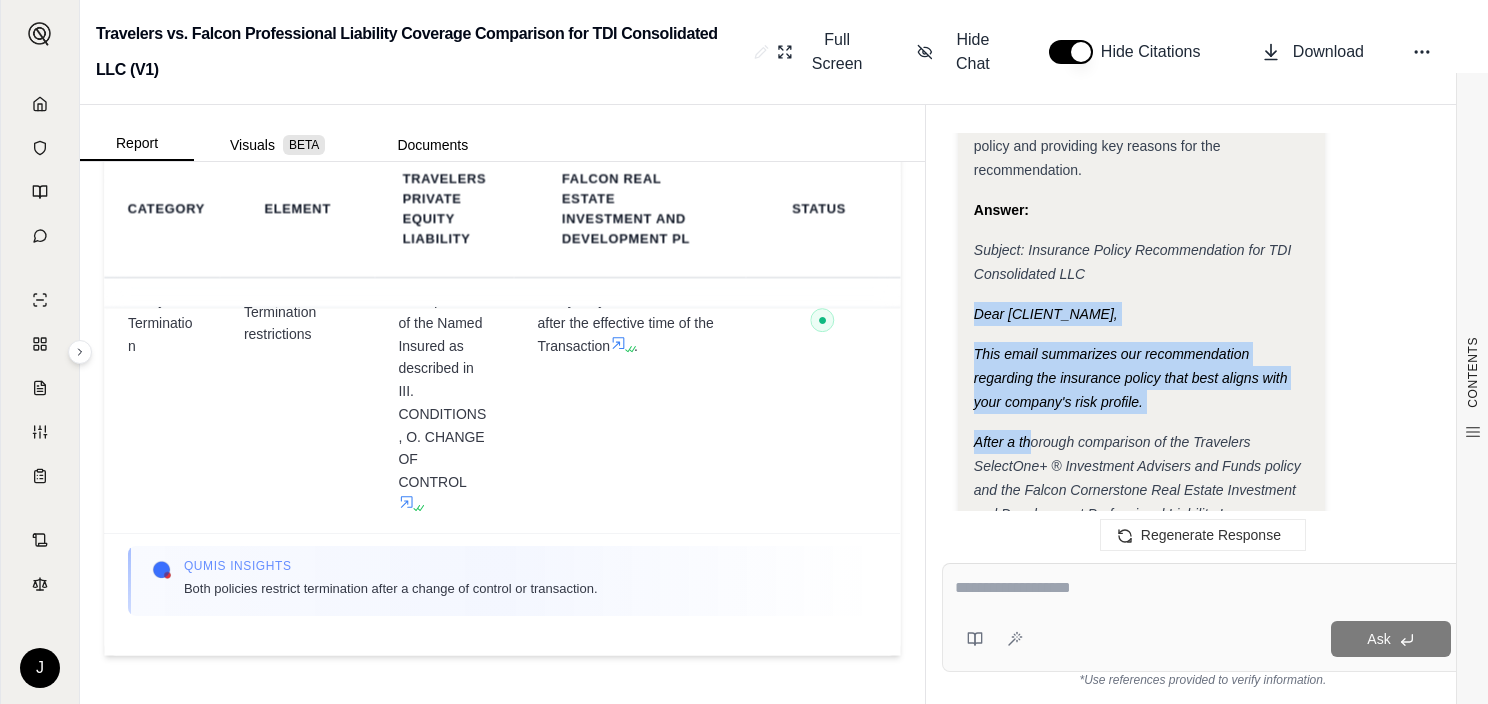 drag, startPoint x: 974, startPoint y: 316, endPoint x: 1029, endPoint y: 440, distance: 135.65028 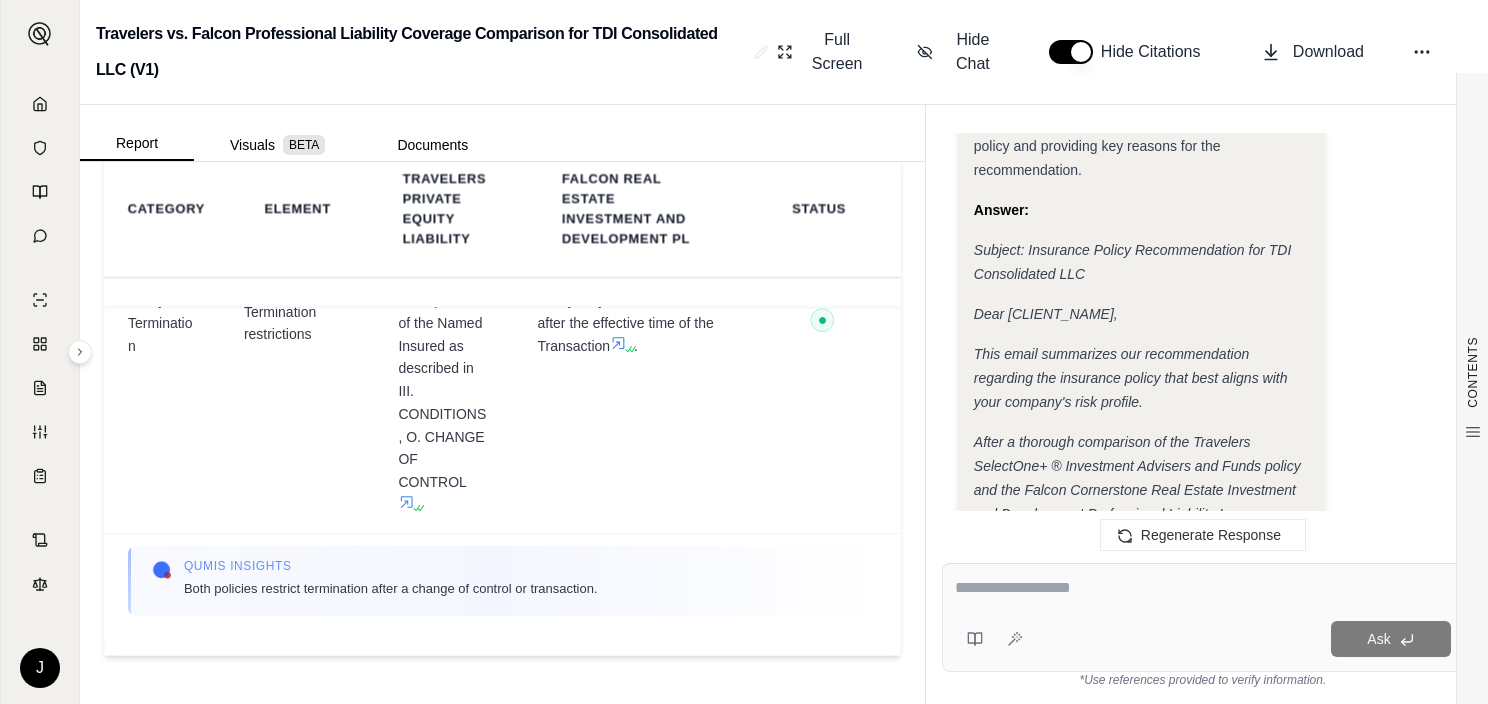 drag, startPoint x: 1029, startPoint y: 440, endPoint x: 1280, endPoint y: 268, distance: 304.27783 